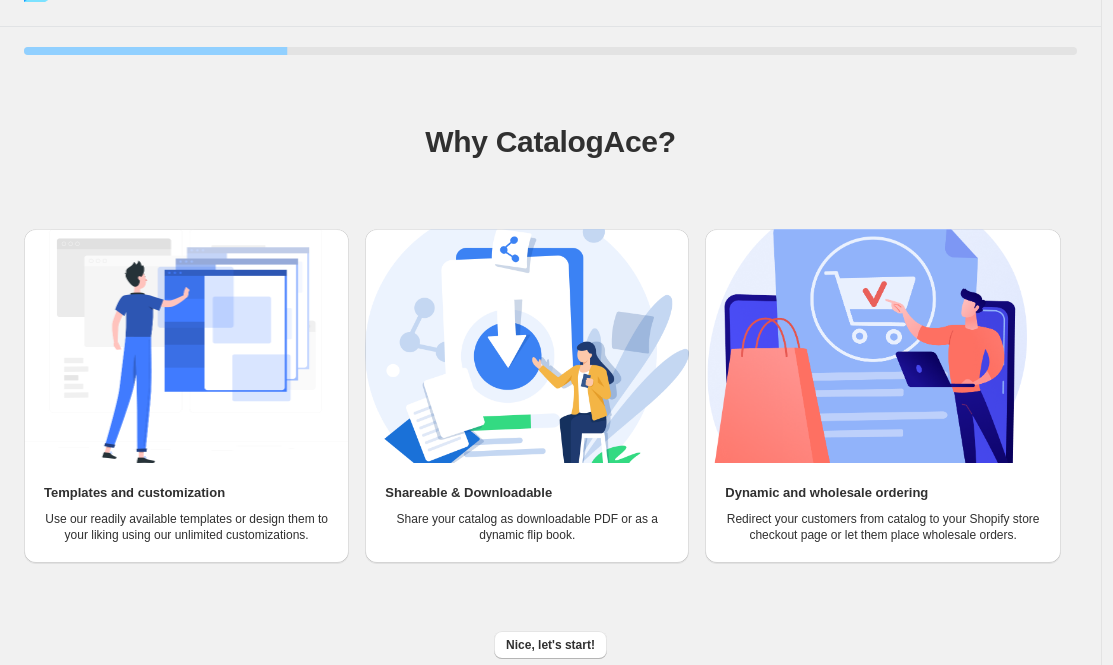 scroll, scrollTop: 44, scrollLeft: 0, axis: vertical 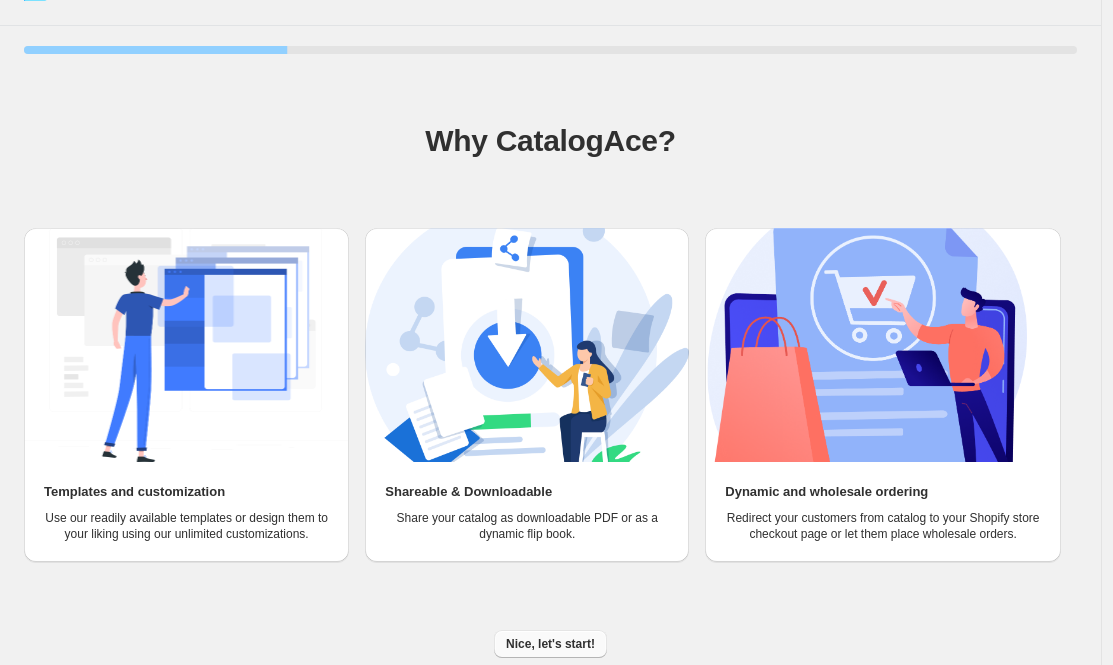 click on "Nice, let's start!" at bounding box center (550, 644) 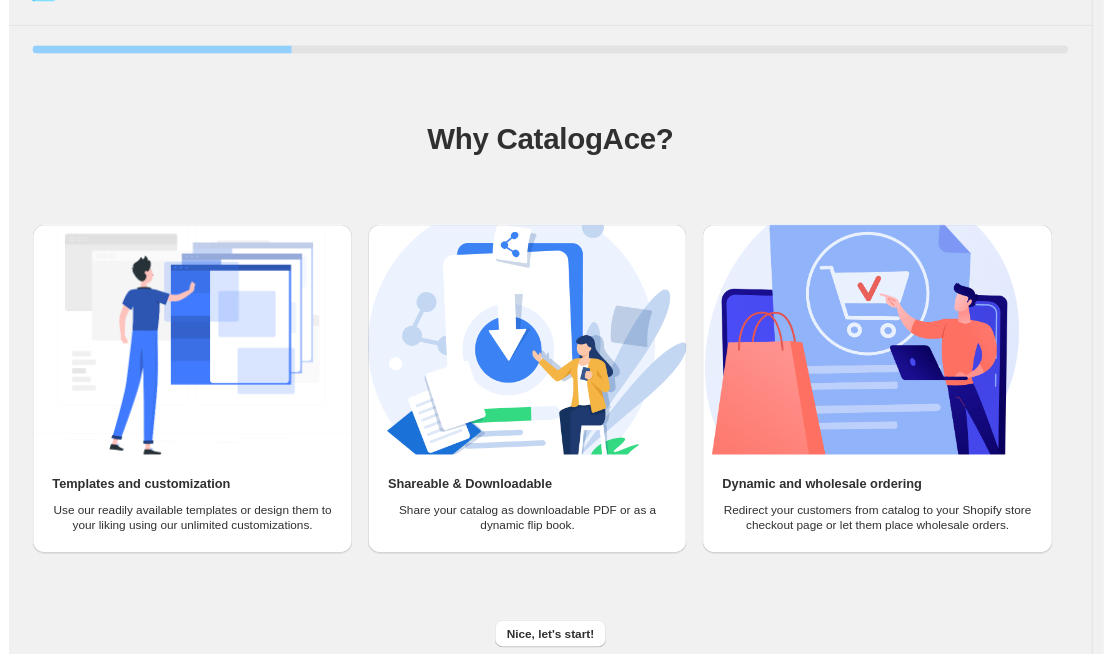 scroll, scrollTop: 0, scrollLeft: 0, axis: both 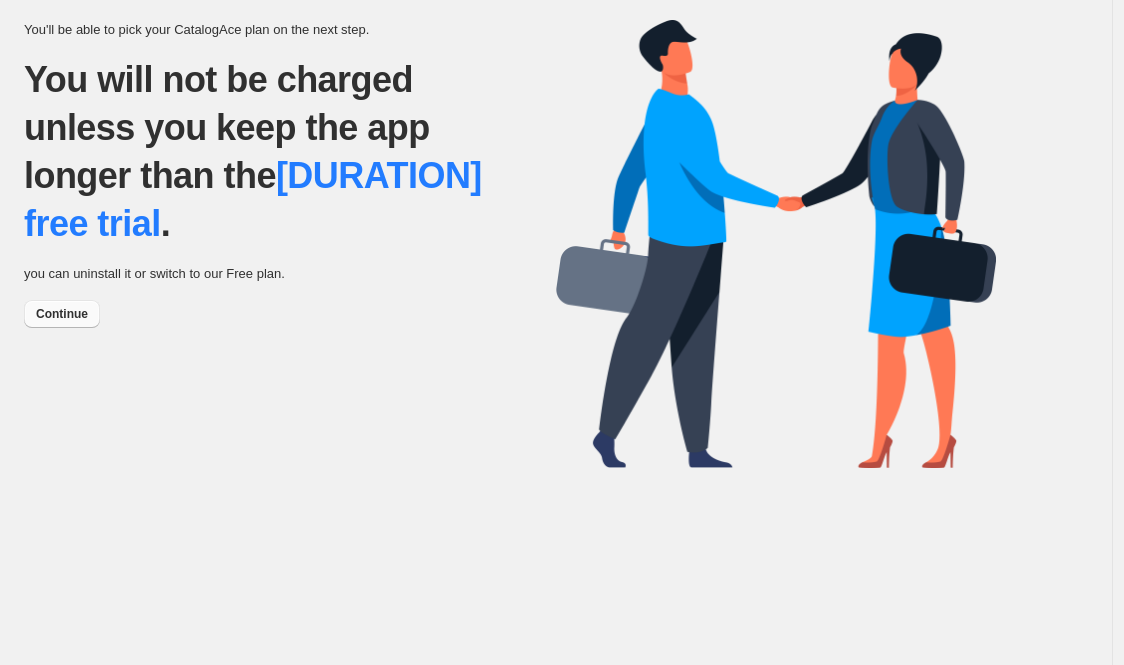 click on "Continue" at bounding box center (62, 314) 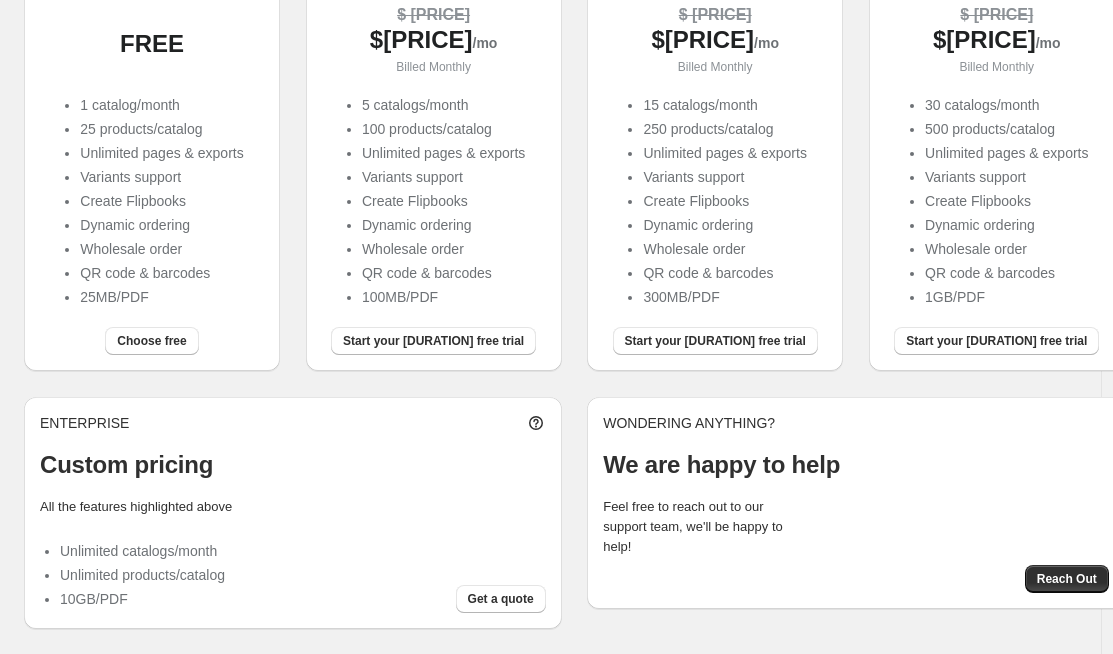 scroll, scrollTop: 286, scrollLeft: 0, axis: vertical 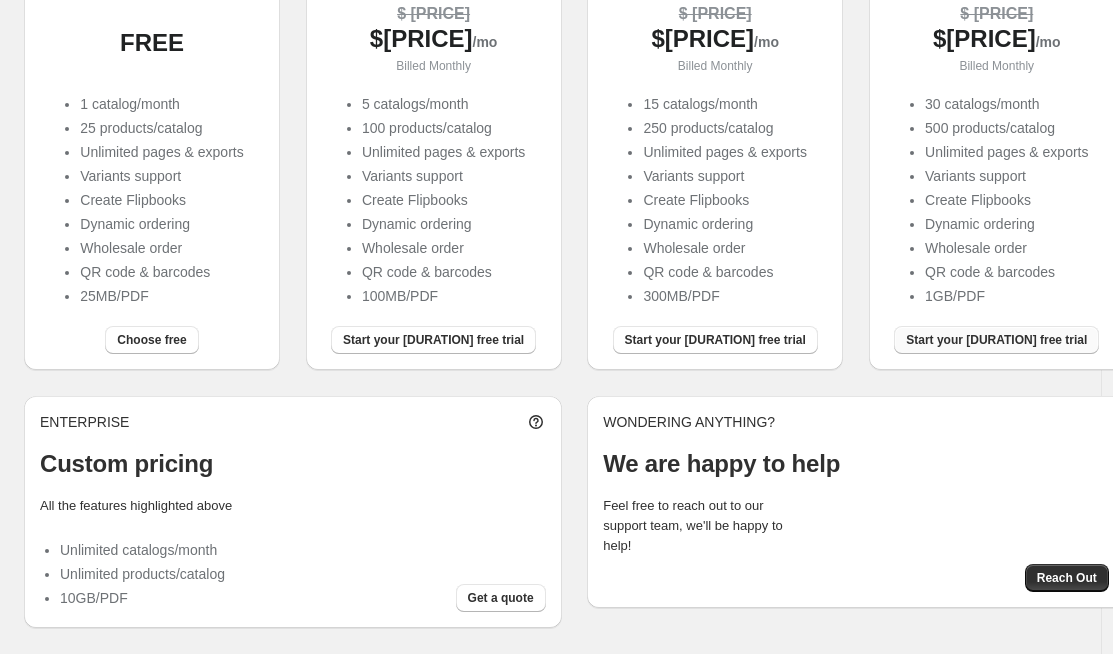 click on "Start your [DURATION] free trial" at bounding box center [996, 340] 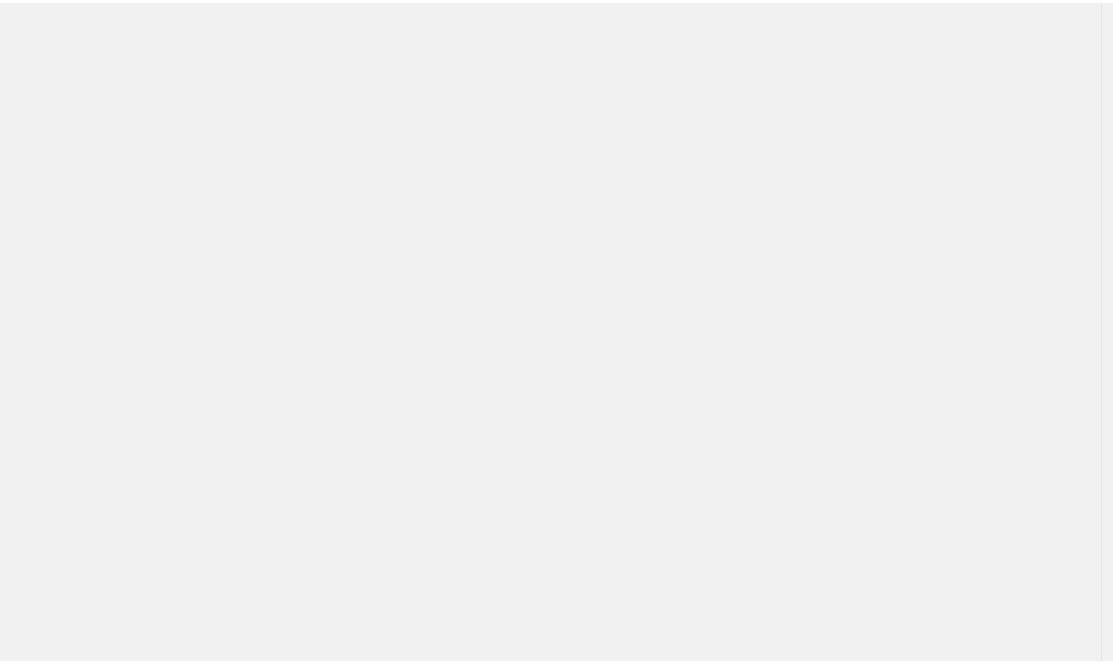 scroll, scrollTop: 0, scrollLeft: 0, axis: both 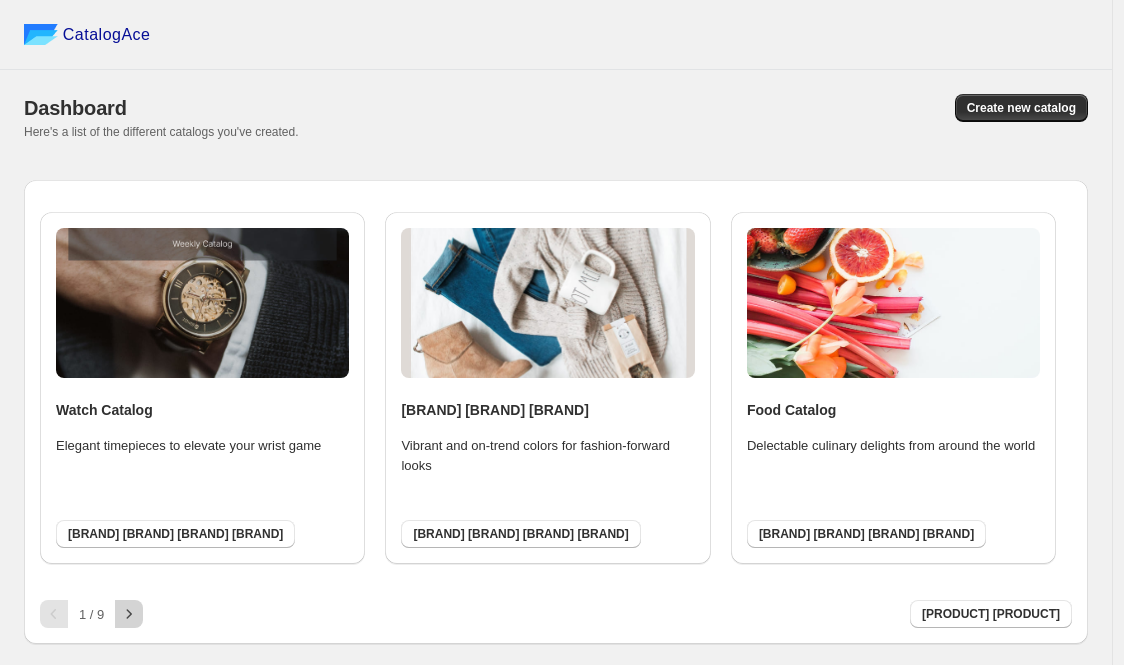 click 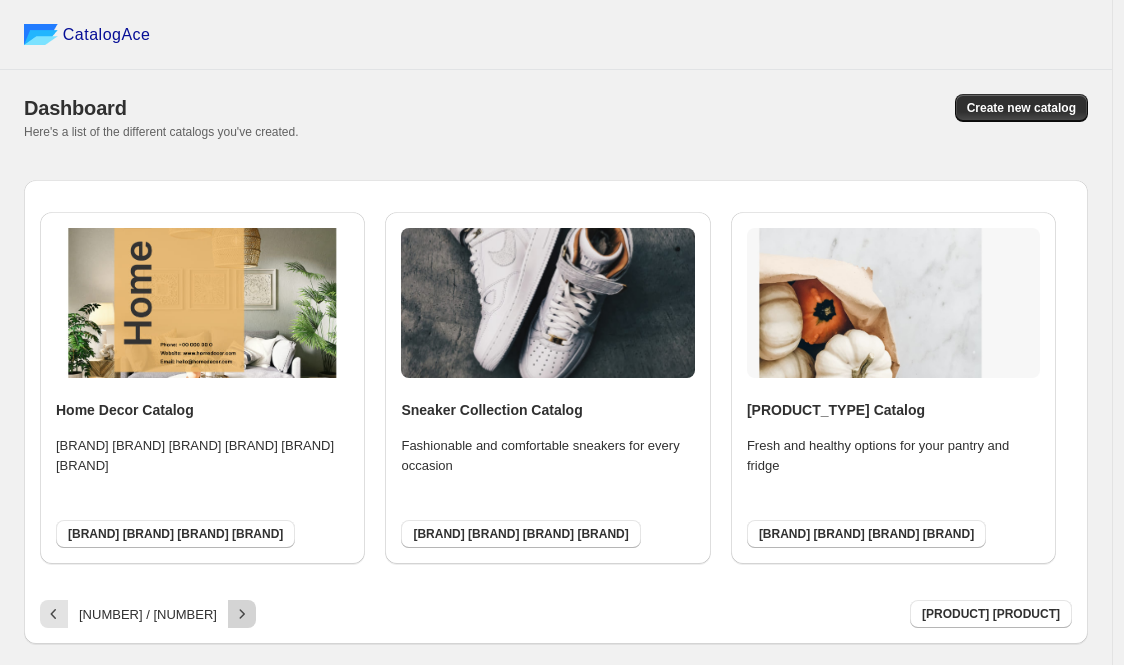 click 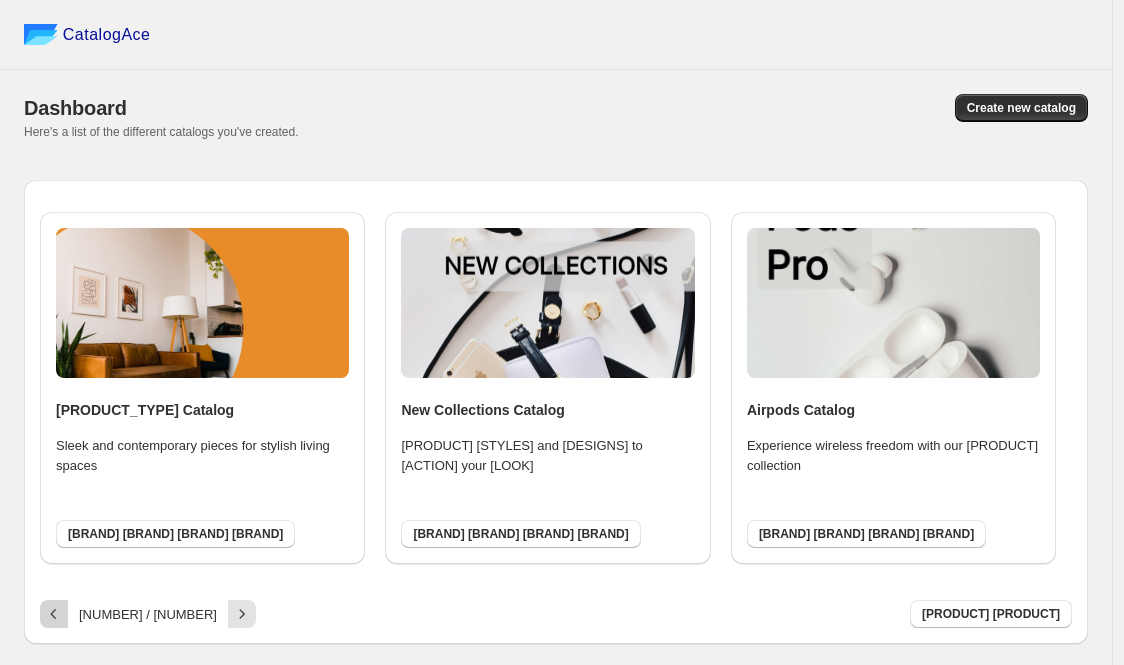 click at bounding box center [54, 614] 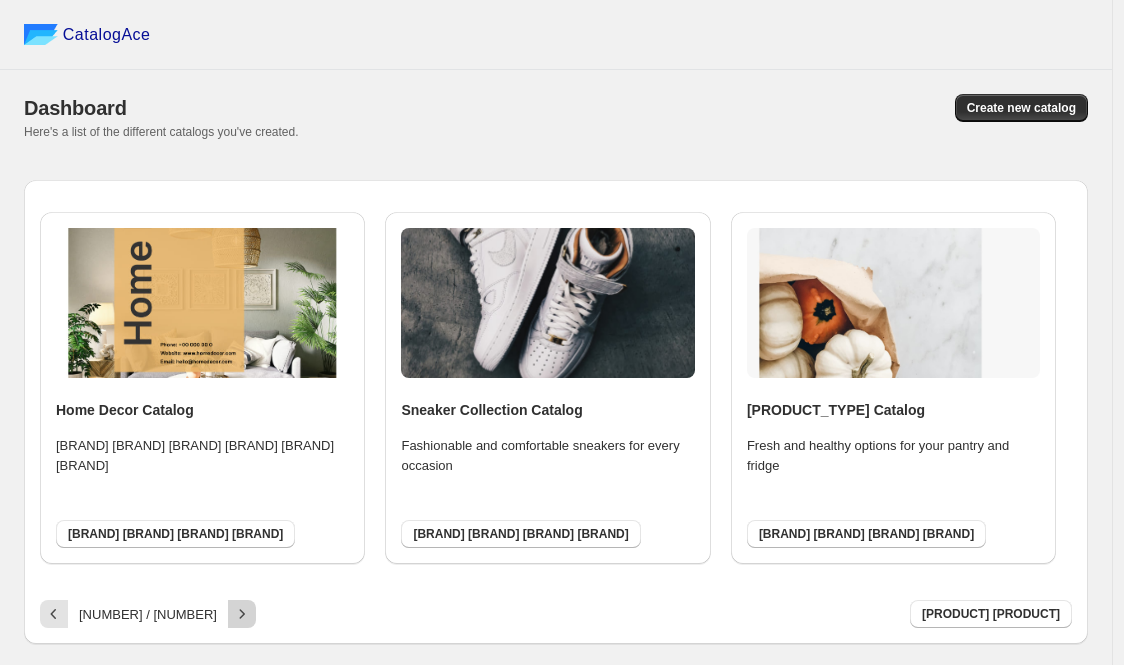 click 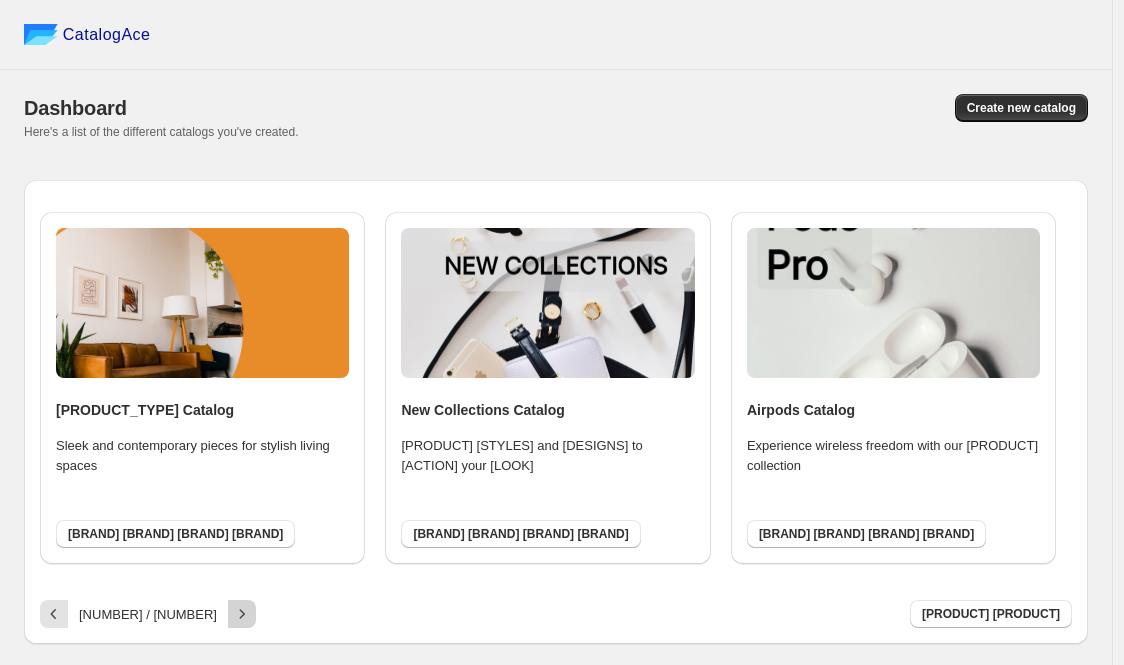click 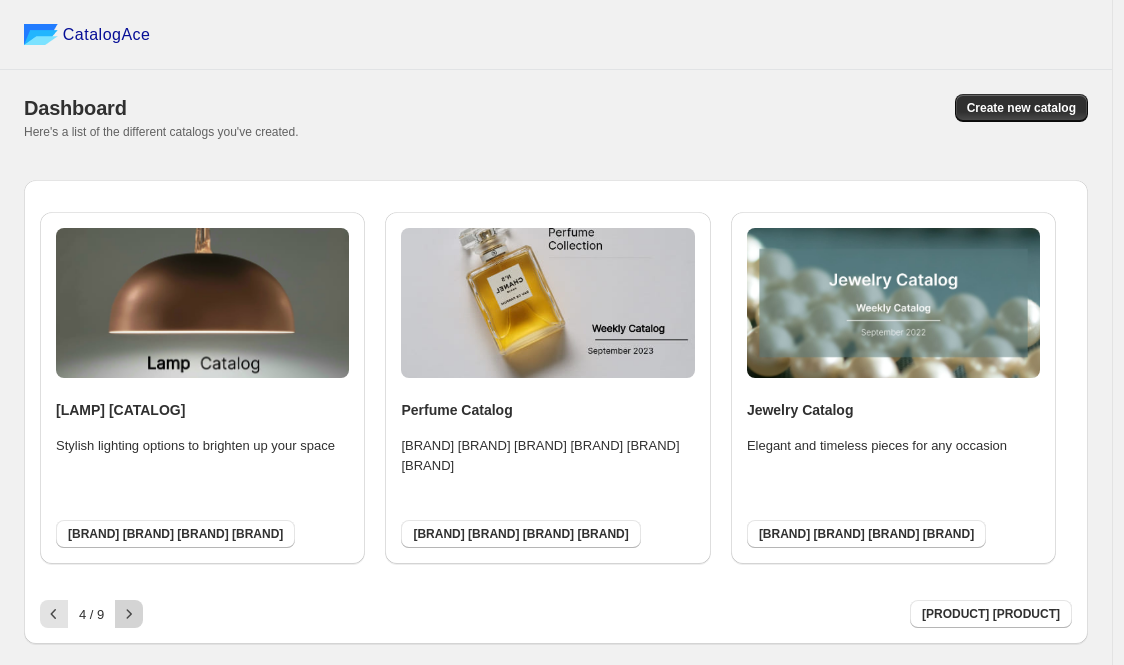 click 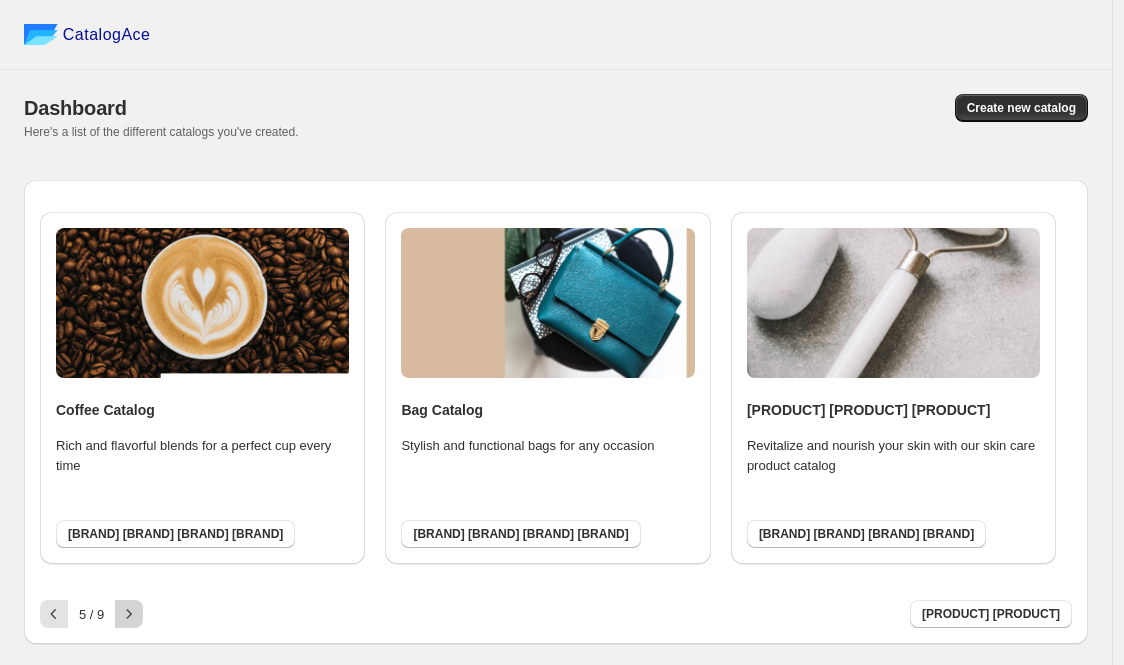 click 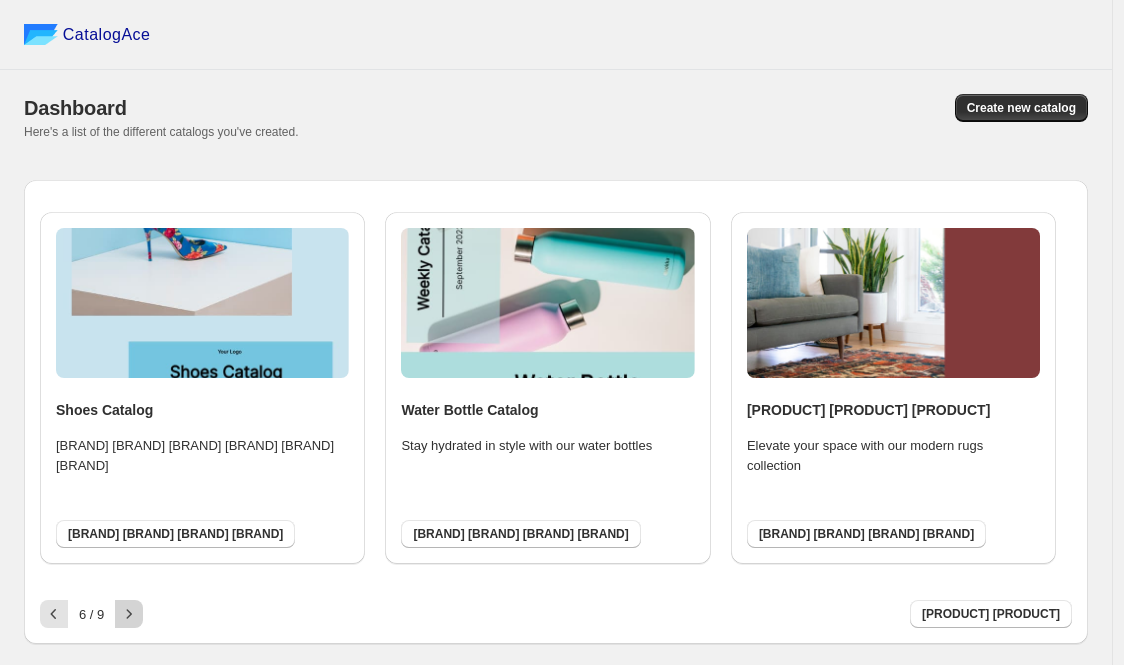click 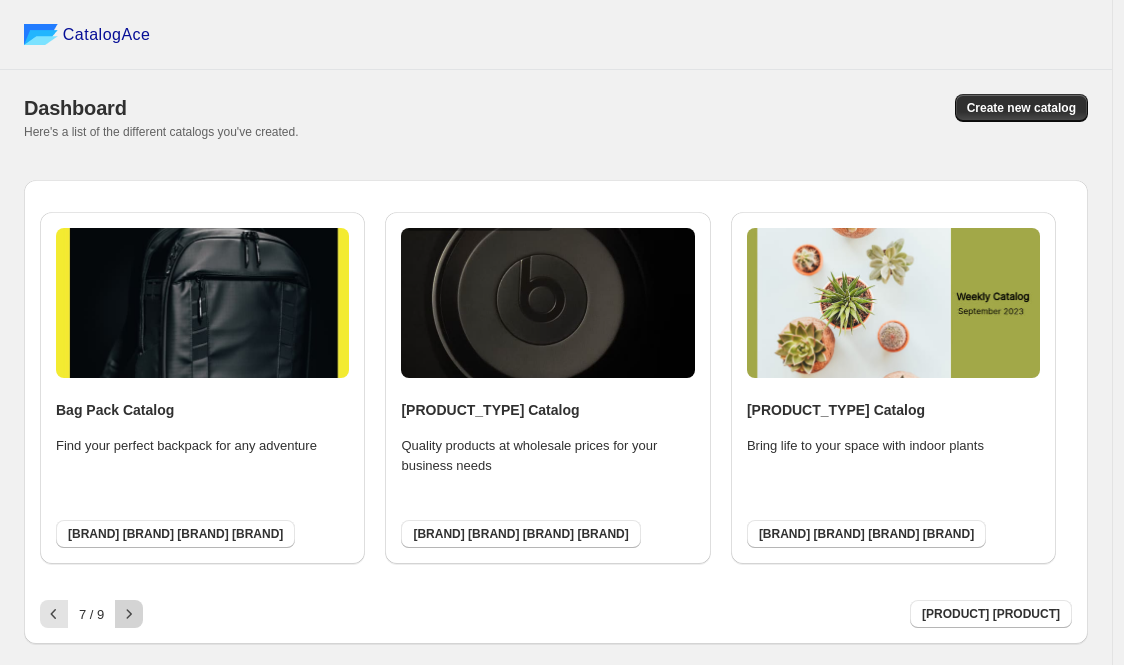 click 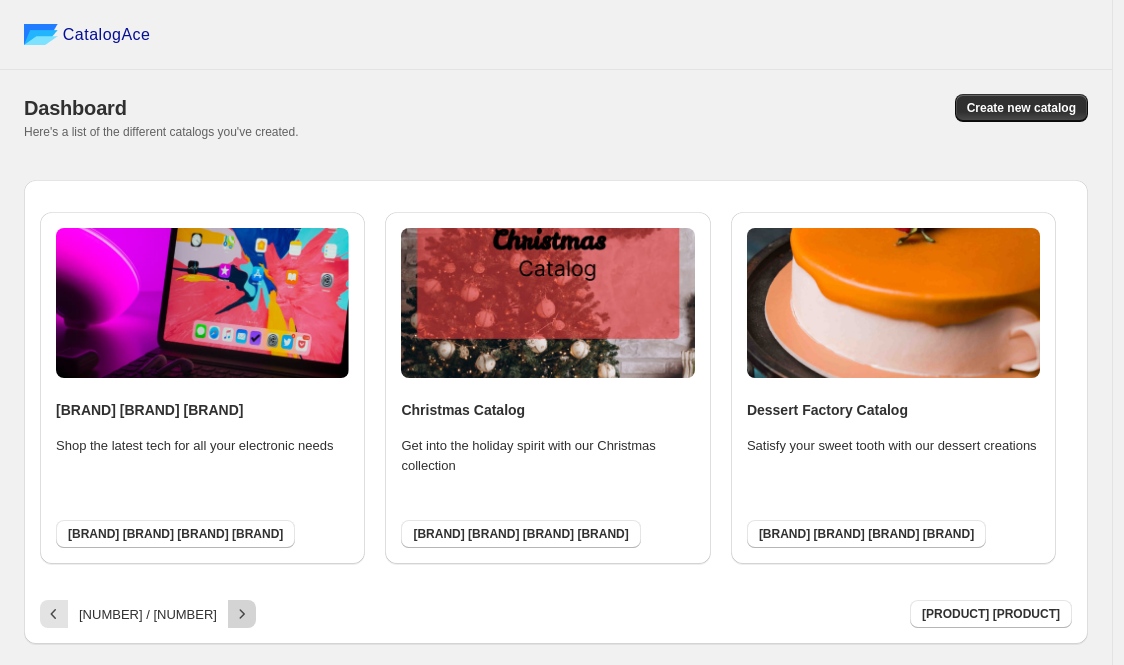 click 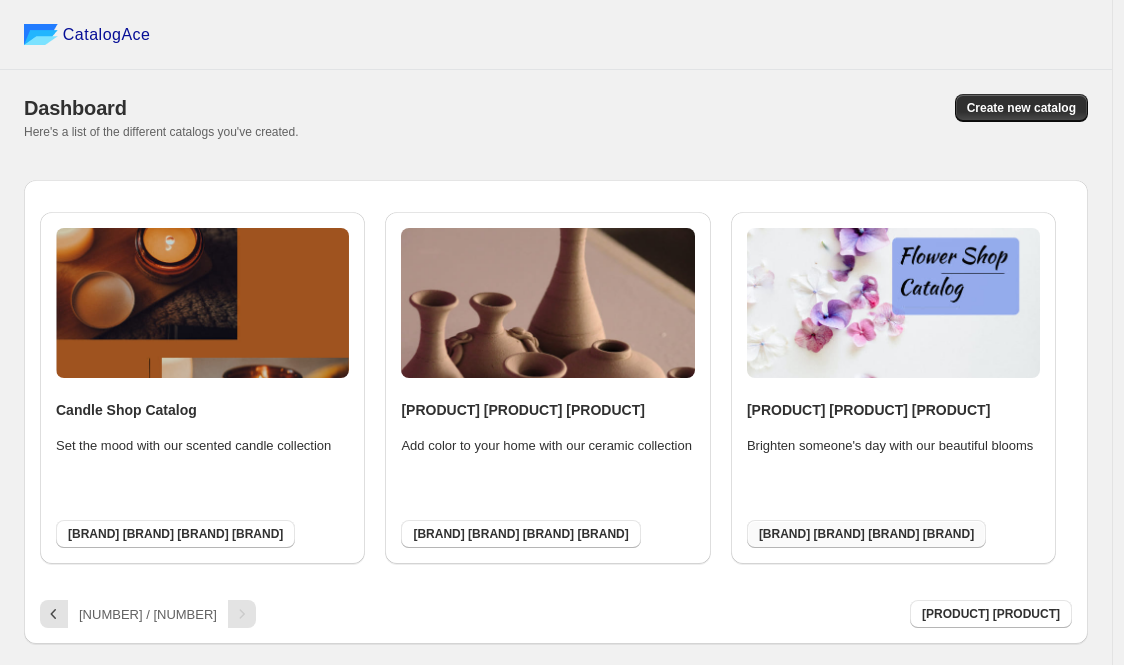 click on "[BRAND] [BRAND] [BRAND] [BRAND]" at bounding box center [866, 534] 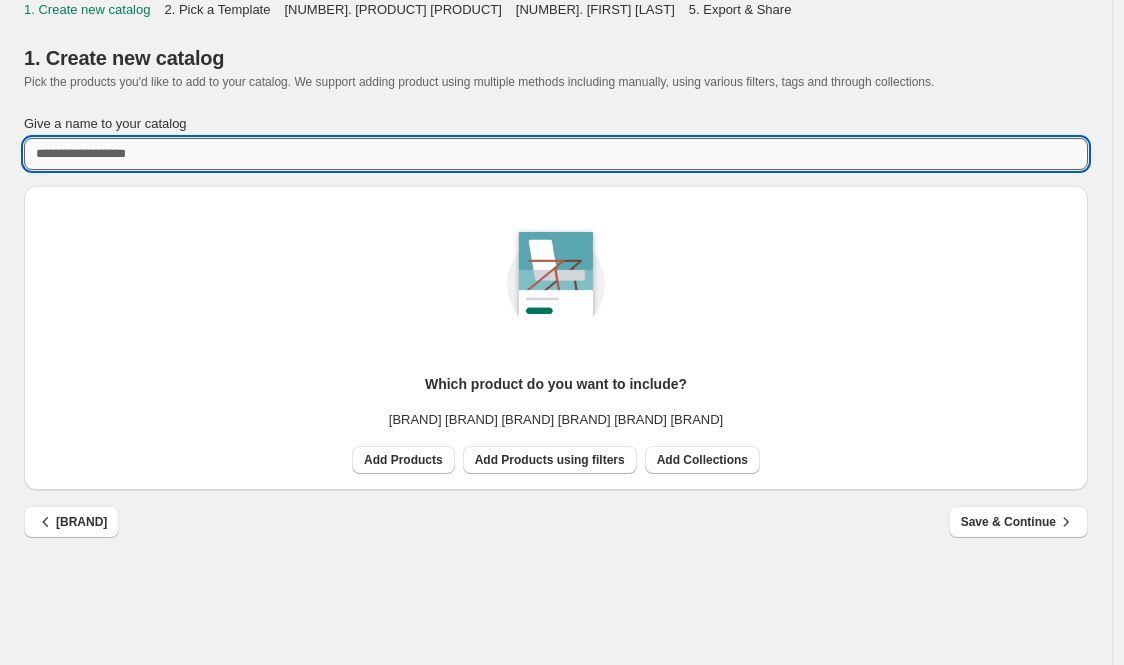 click on "Give a name to your catalog" at bounding box center [556, 154] 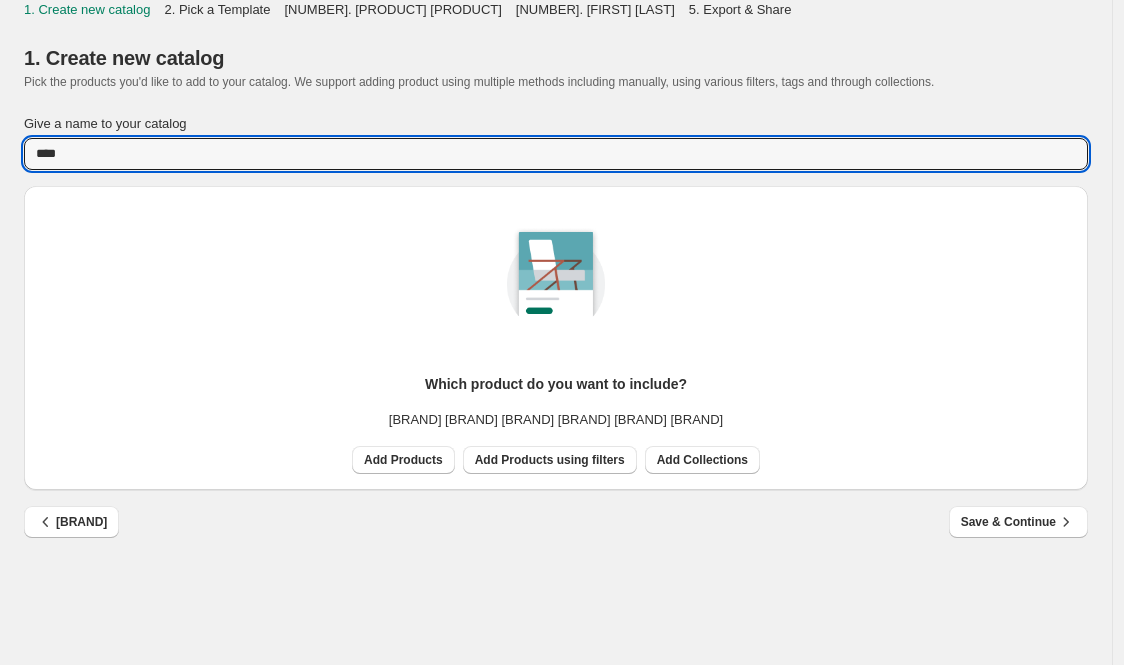 type on "****" 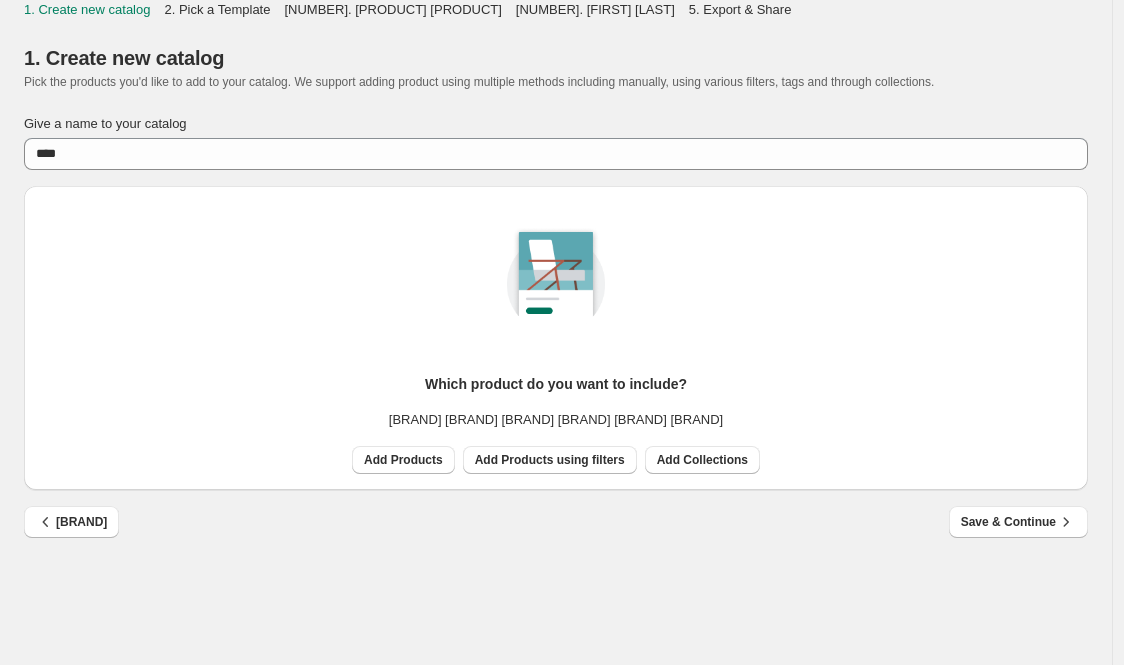 click on "Which product do you want to include? You can import your product or collection. Add Products Add Products using filters Add Collections" at bounding box center [556, 330] 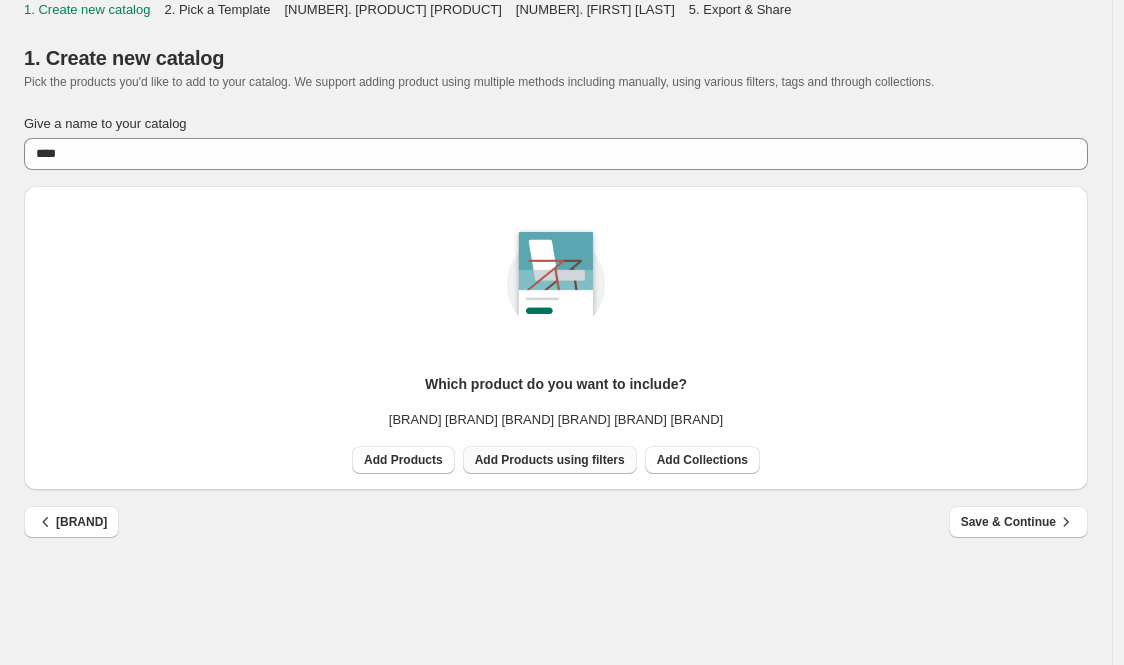 click on "Add Products using filters" at bounding box center [550, 460] 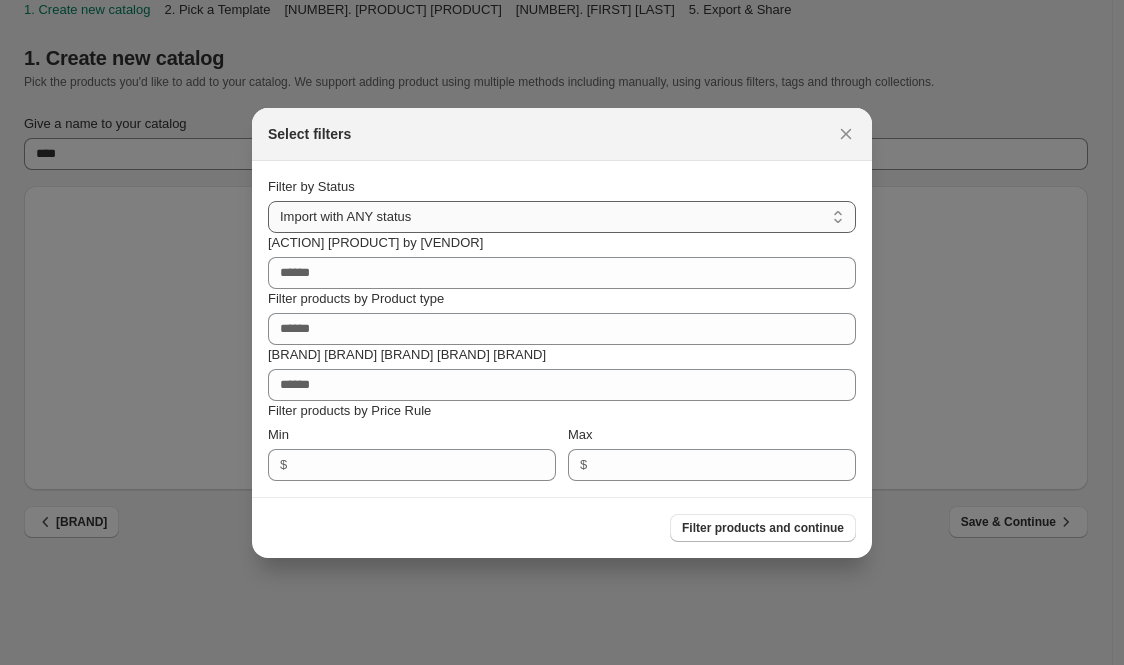 click on "**********" at bounding box center [562, 217] 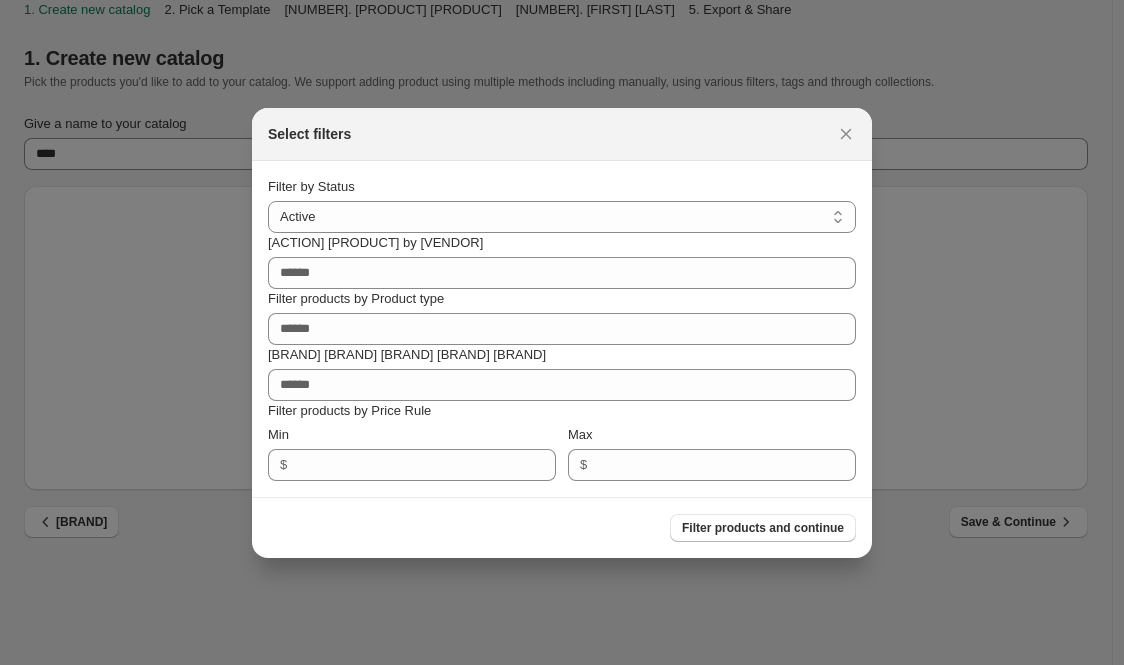 click on "Filter by Status" at bounding box center (562, 187) 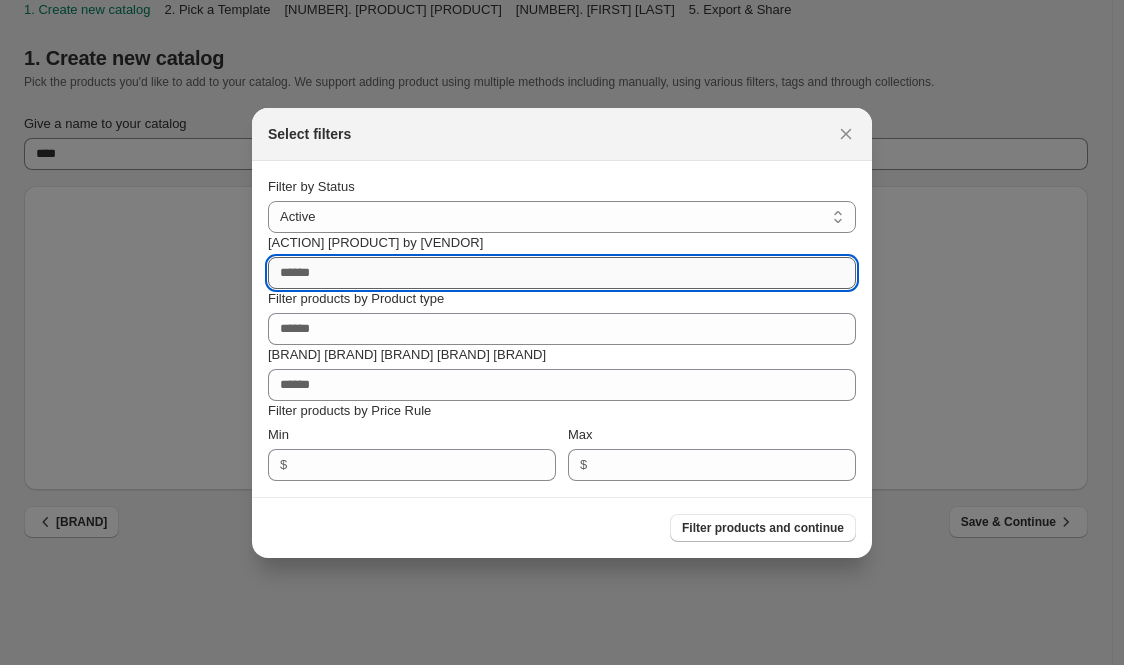 click on "[ACTION] [PRODUCT] by [VENDOR]" at bounding box center (562, 273) 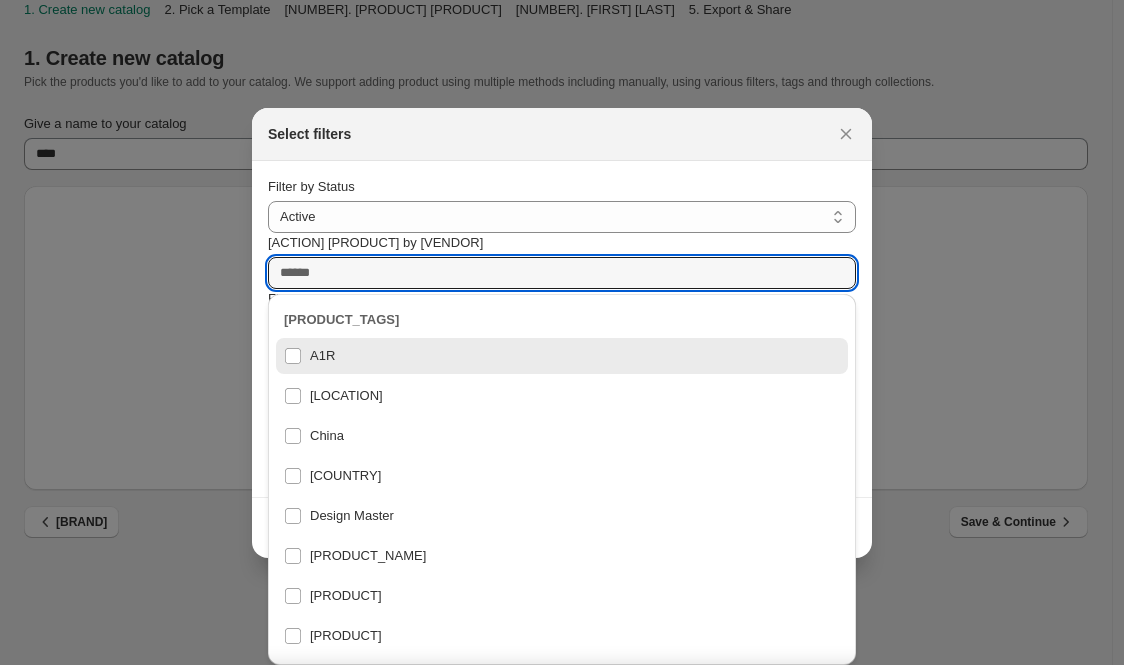click on "Select filters" at bounding box center (562, 134) 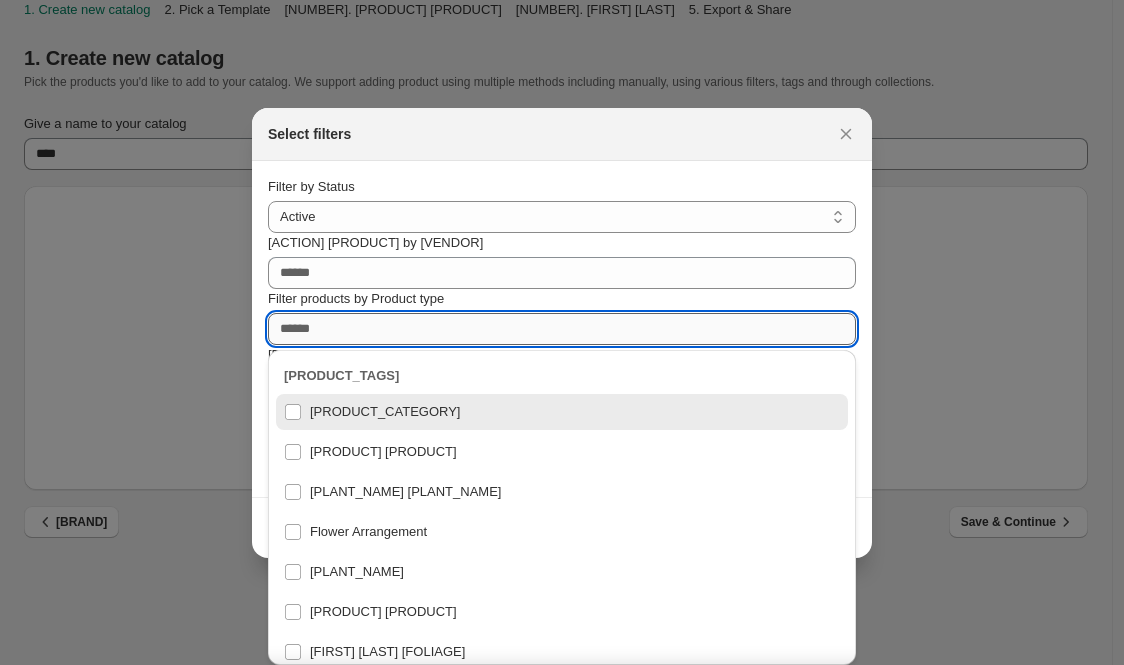 click on "Filter products by Product type" at bounding box center [562, 329] 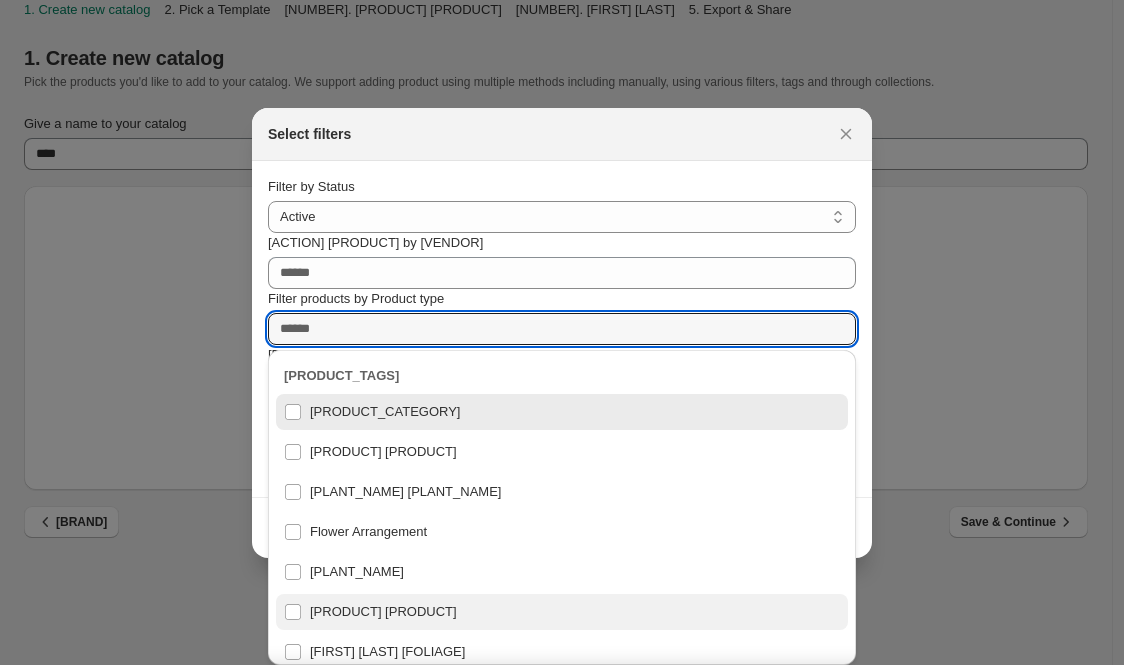 click on "[PRODUCT] [PRODUCT]" at bounding box center (562, 612) 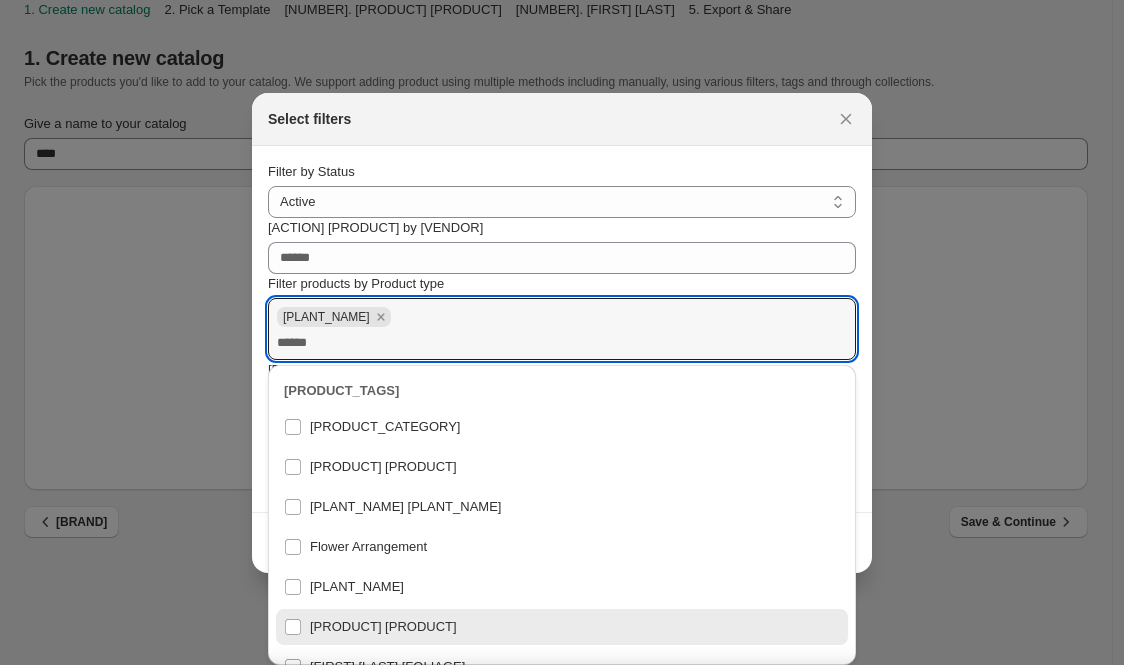 click on "Select filters" at bounding box center [544, 119] 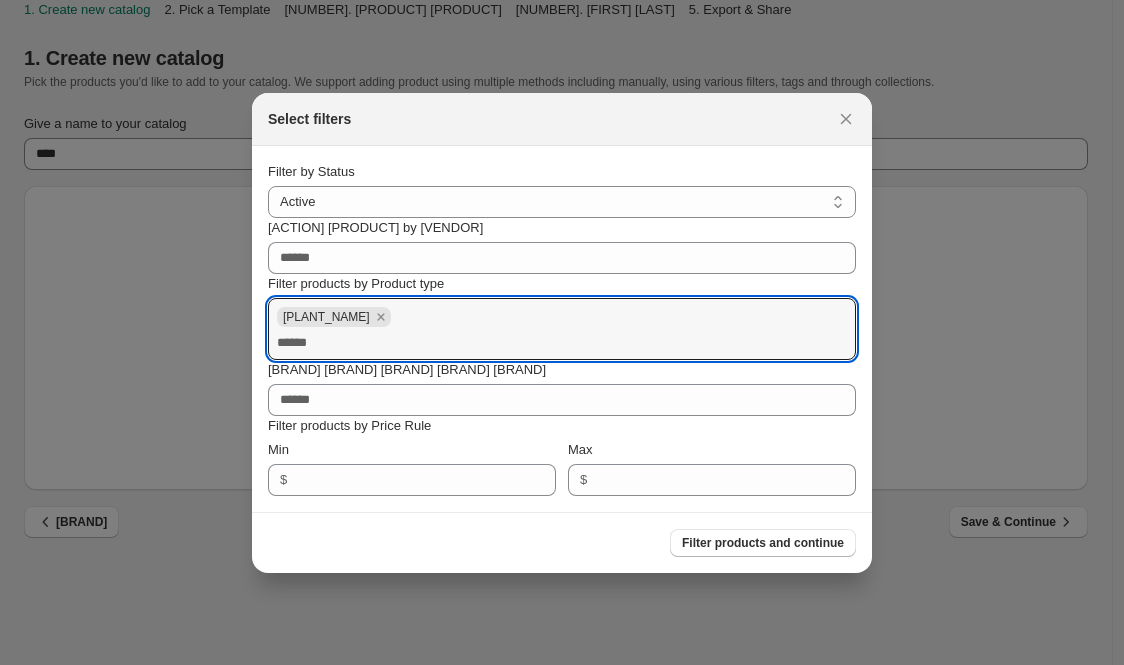 click on "**********" at bounding box center [562, 329] 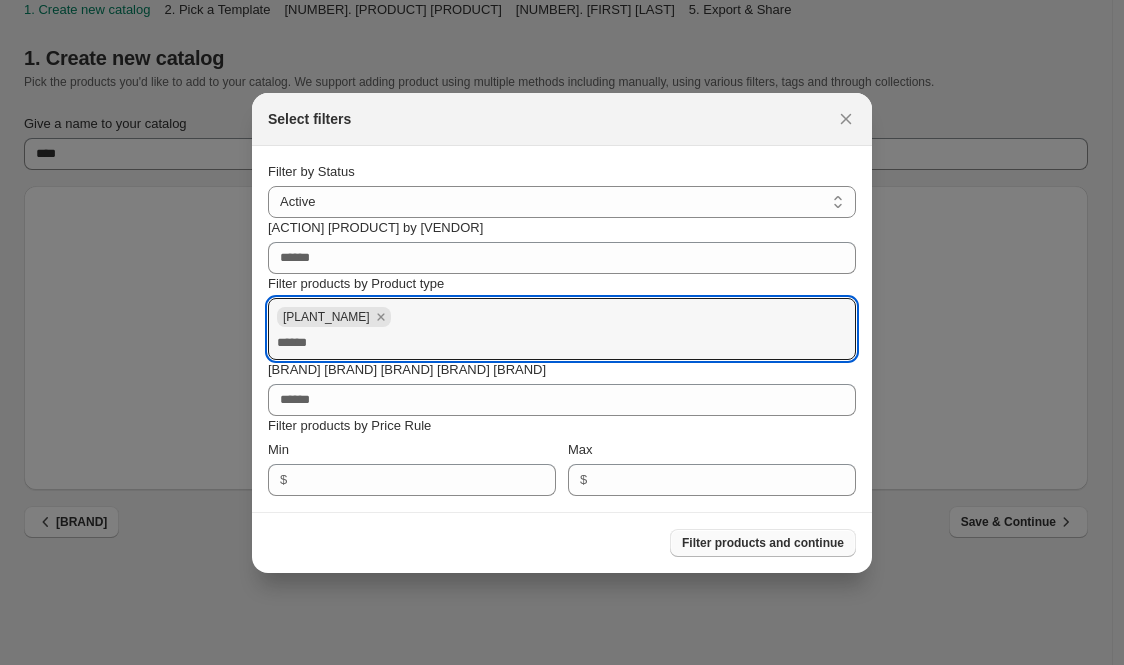 click on "Filter products and continue" at bounding box center [763, 543] 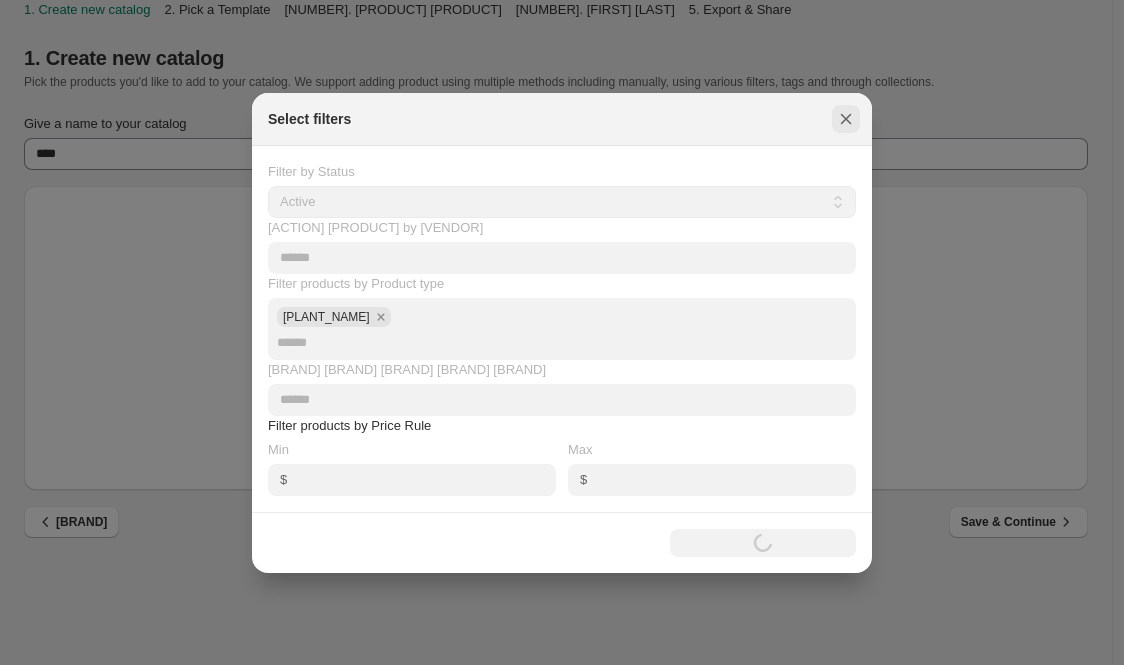 click 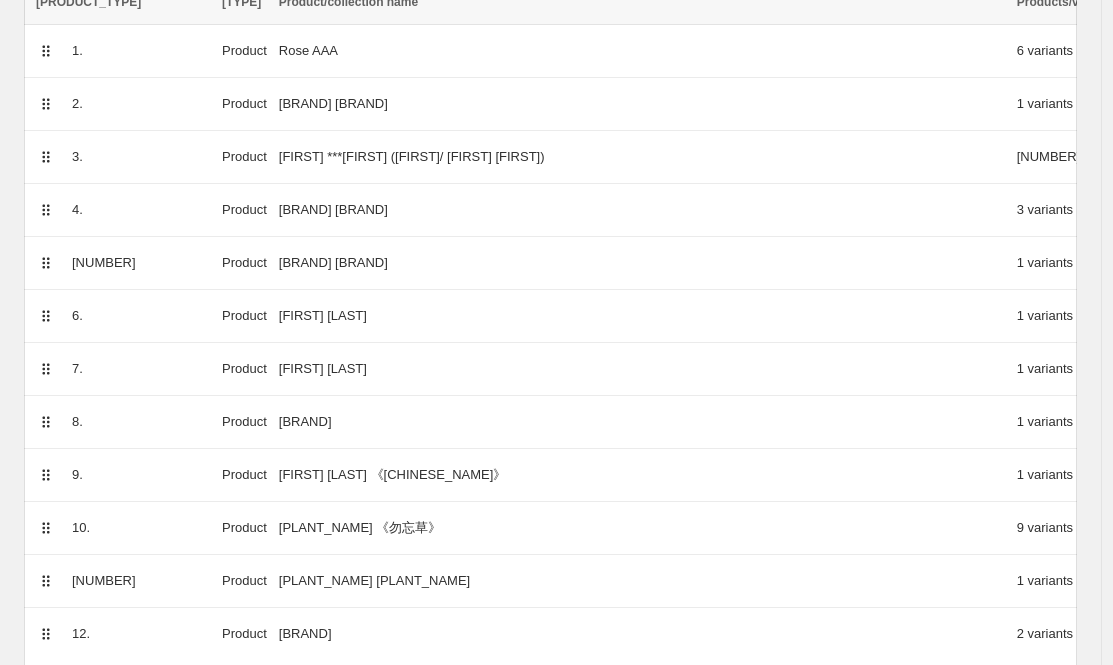 scroll, scrollTop: 0, scrollLeft: 0, axis: both 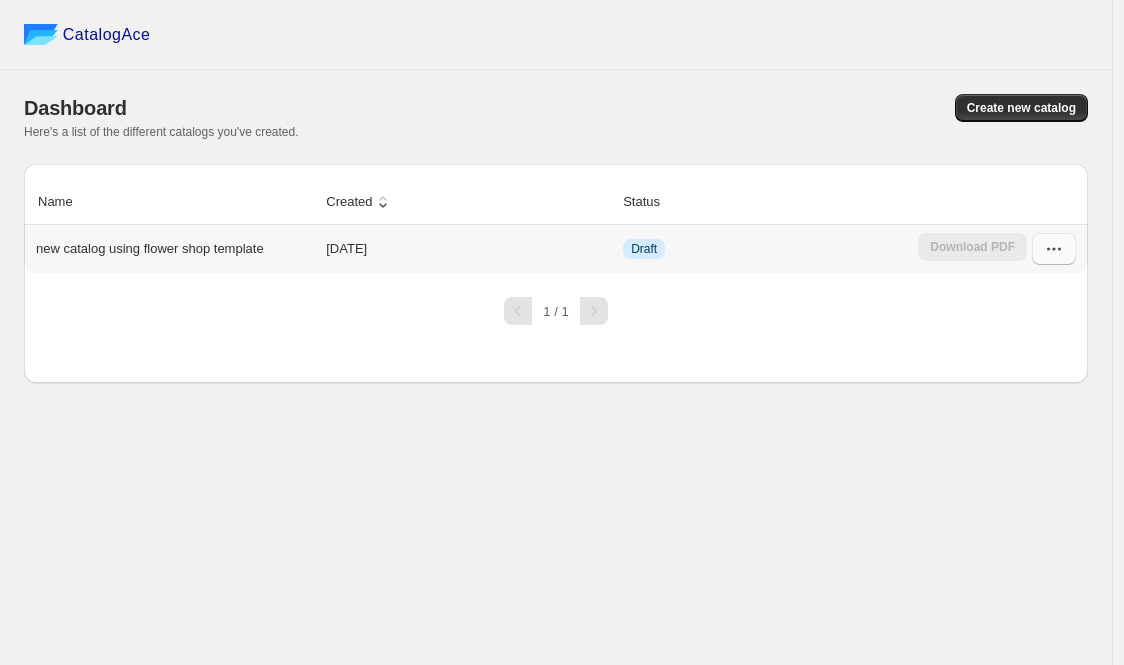 click 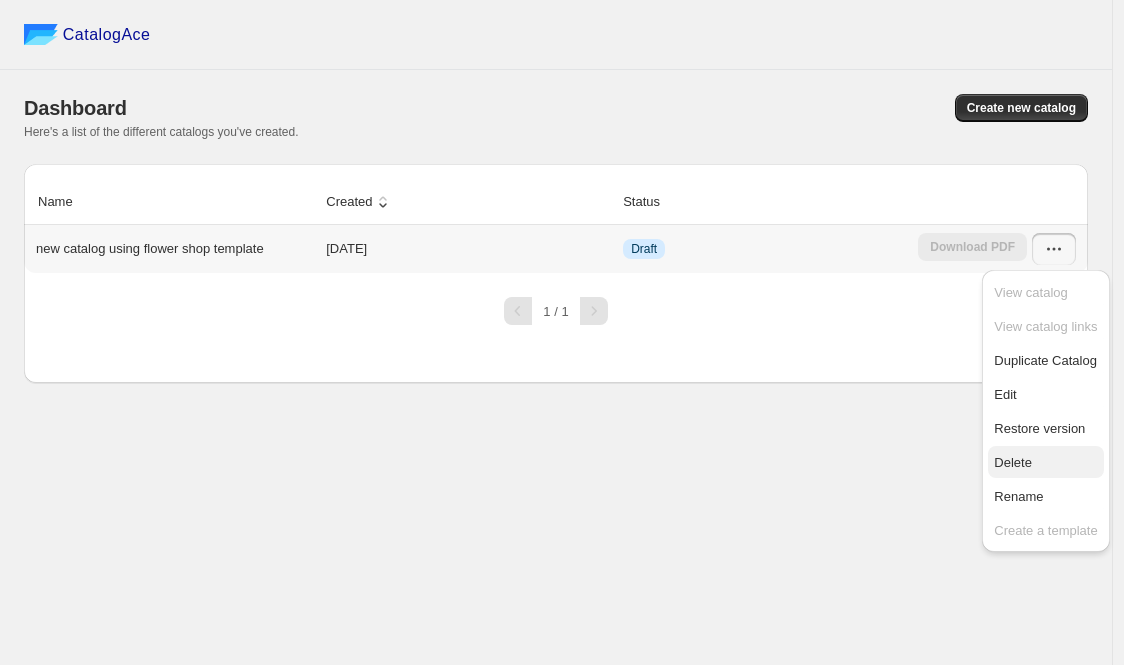 click on "Delete" at bounding box center [1045, 463] 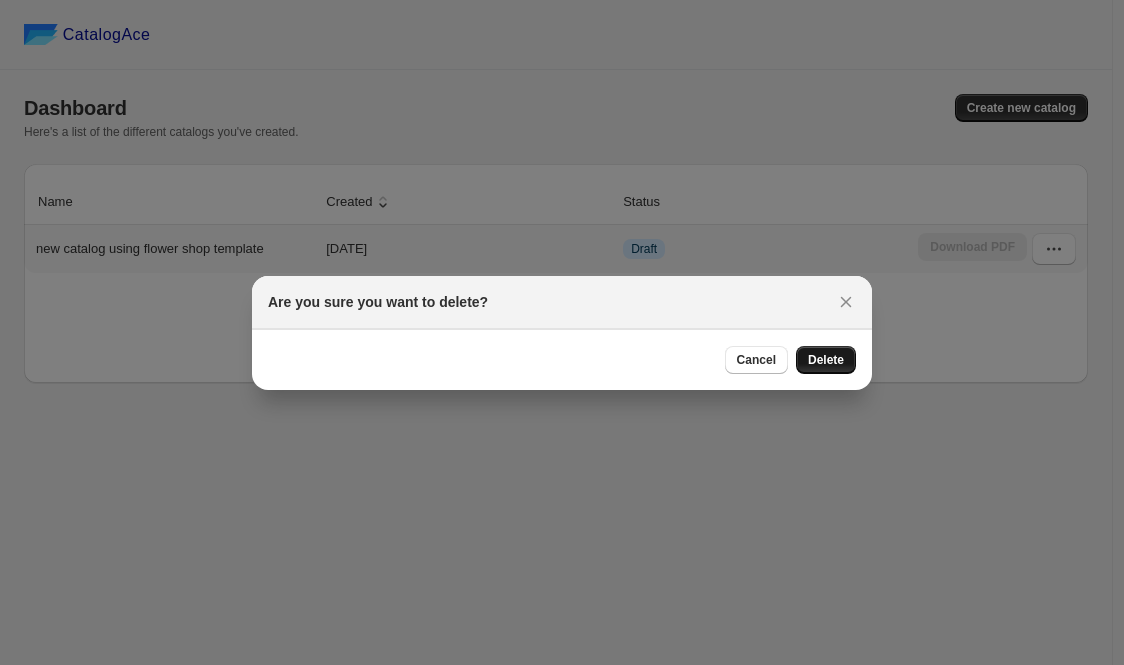 click on "Delete" at bounding box center (826, 360) 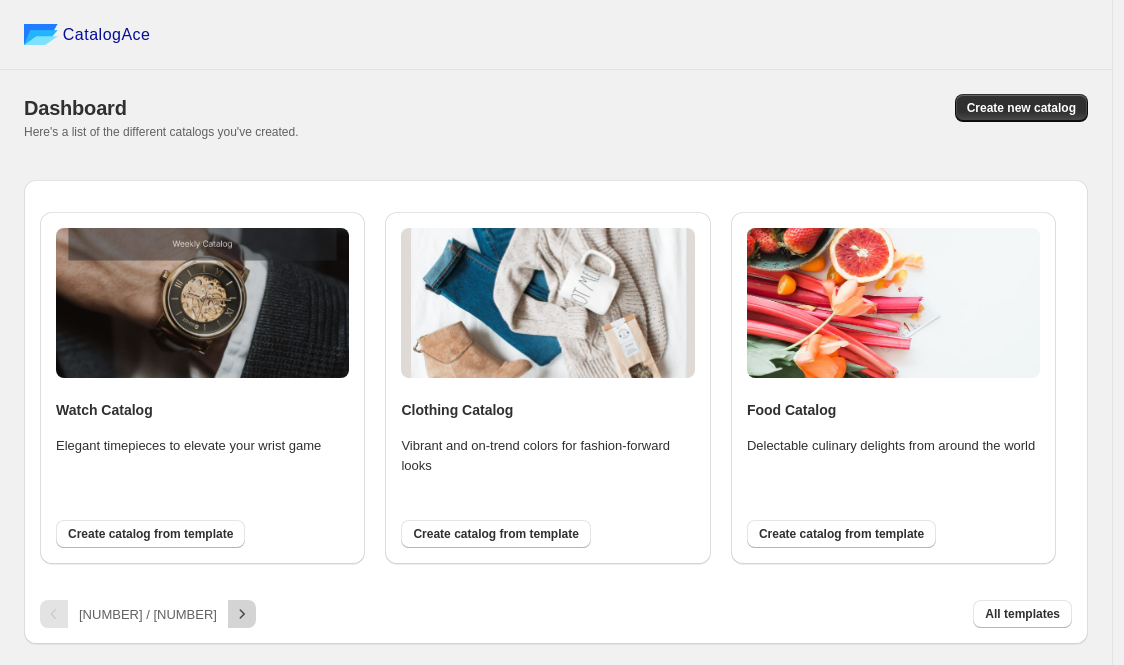 click 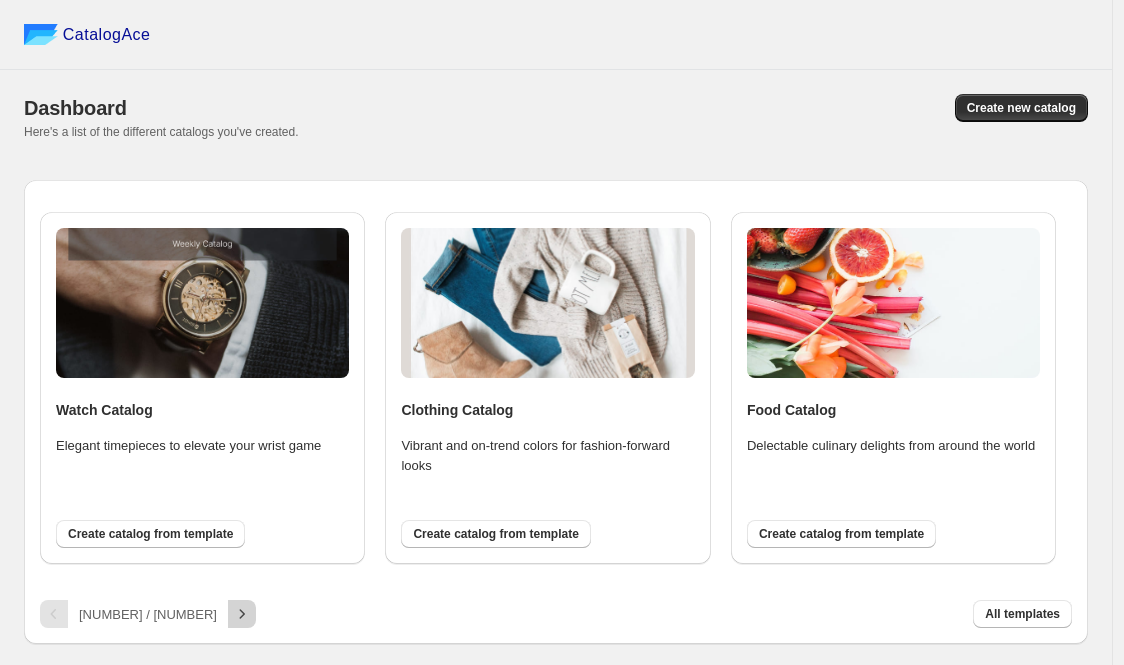 click 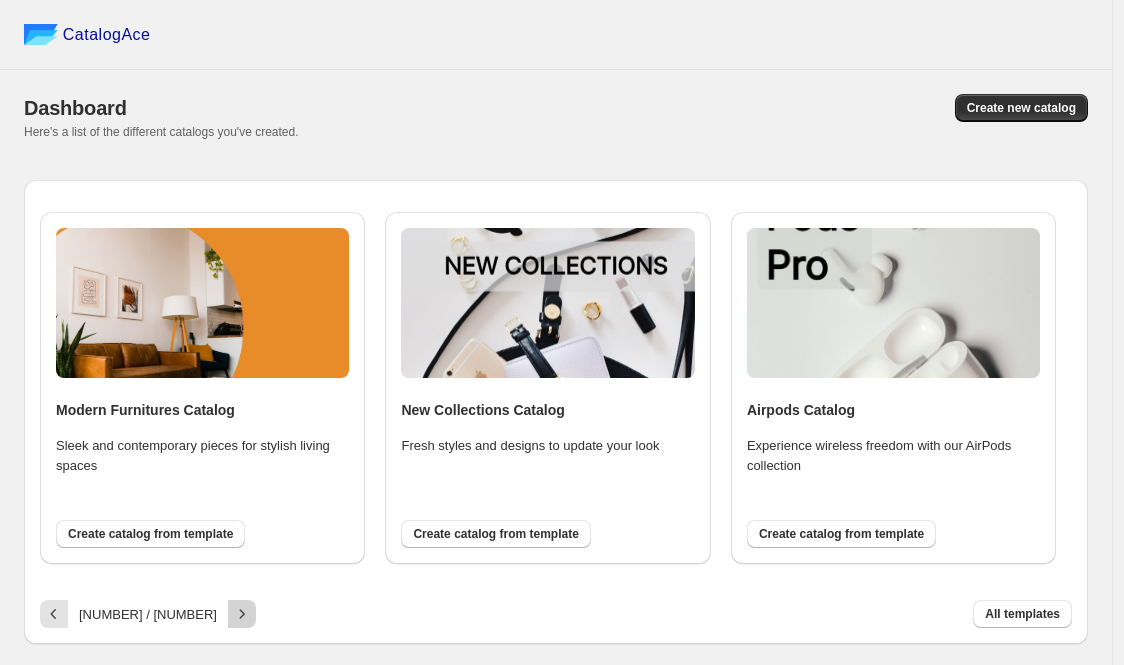 click 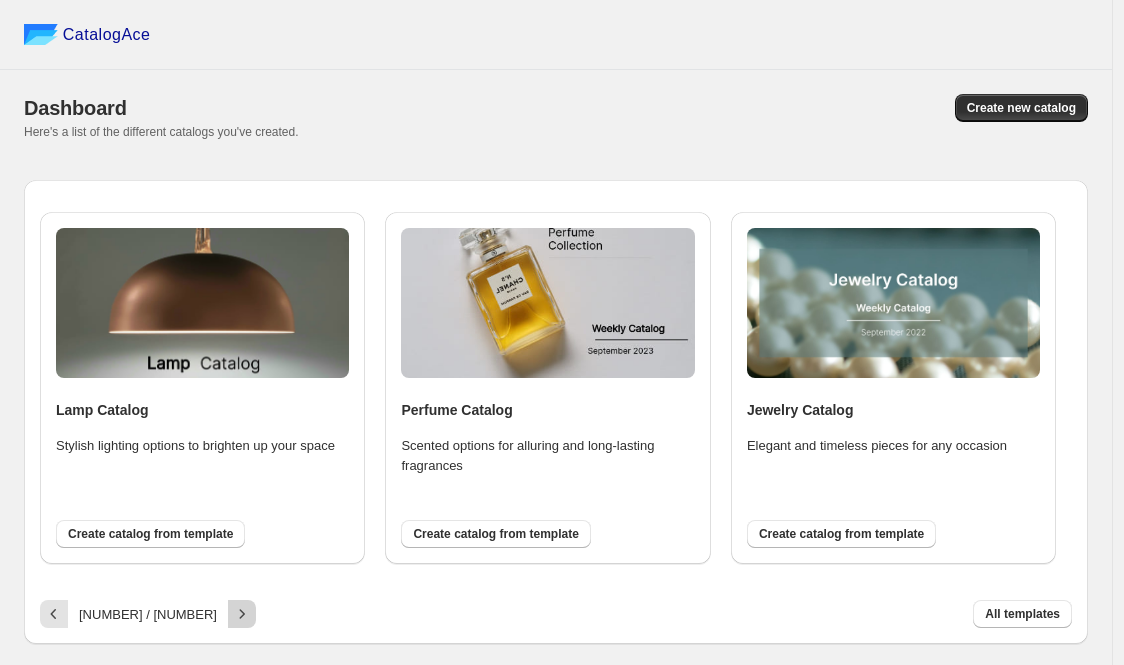 click 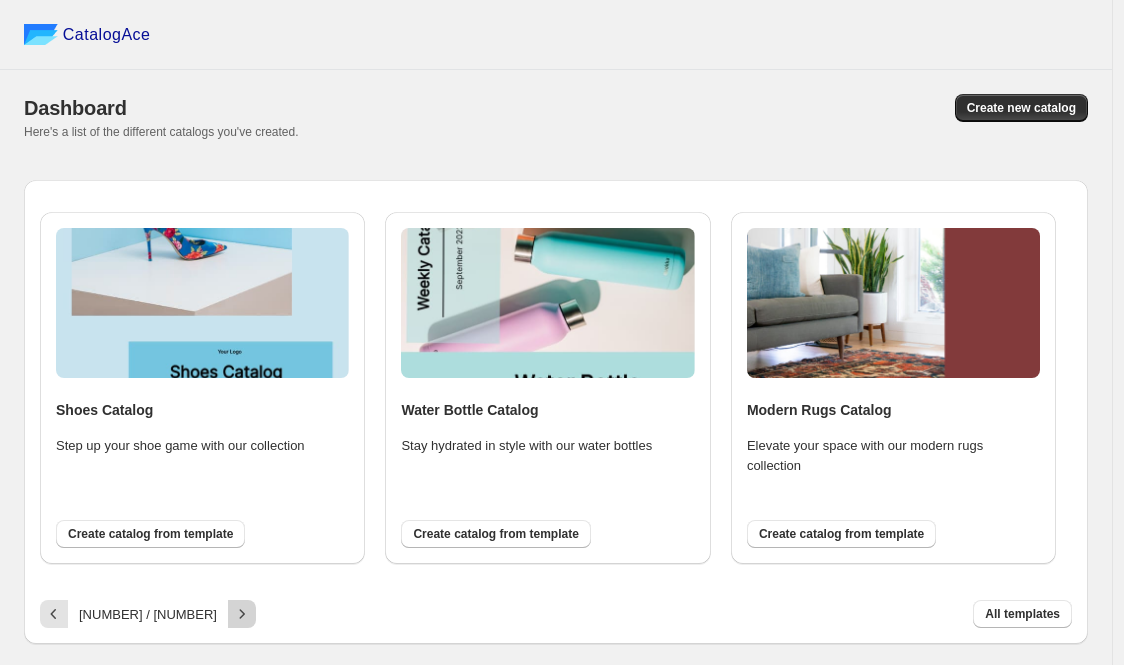 click 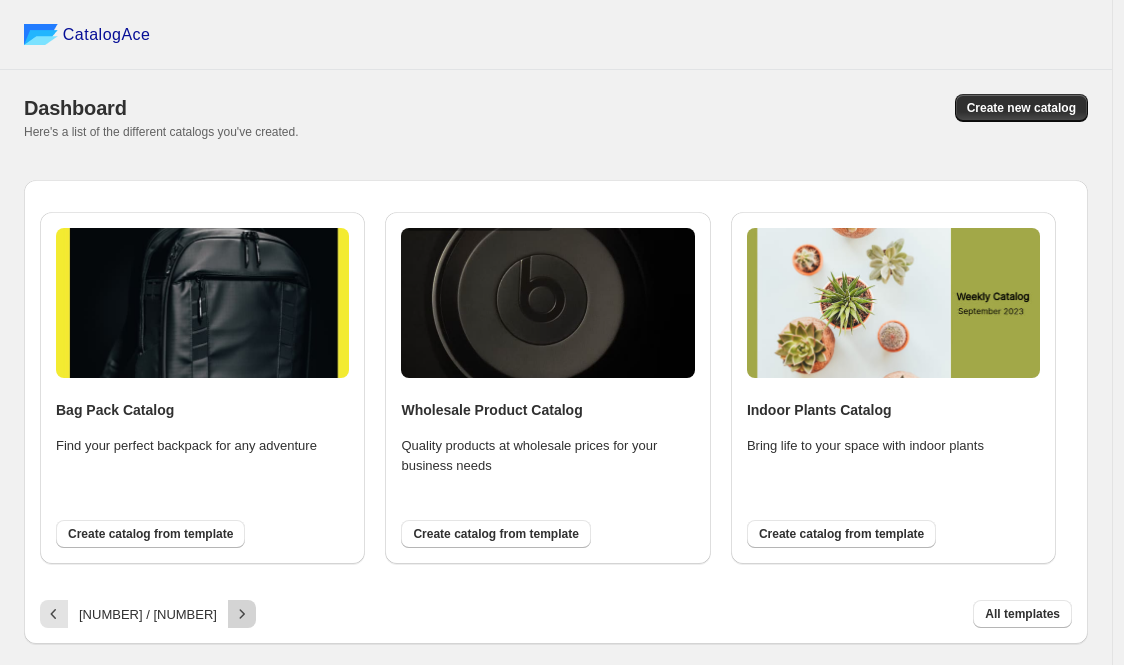 click 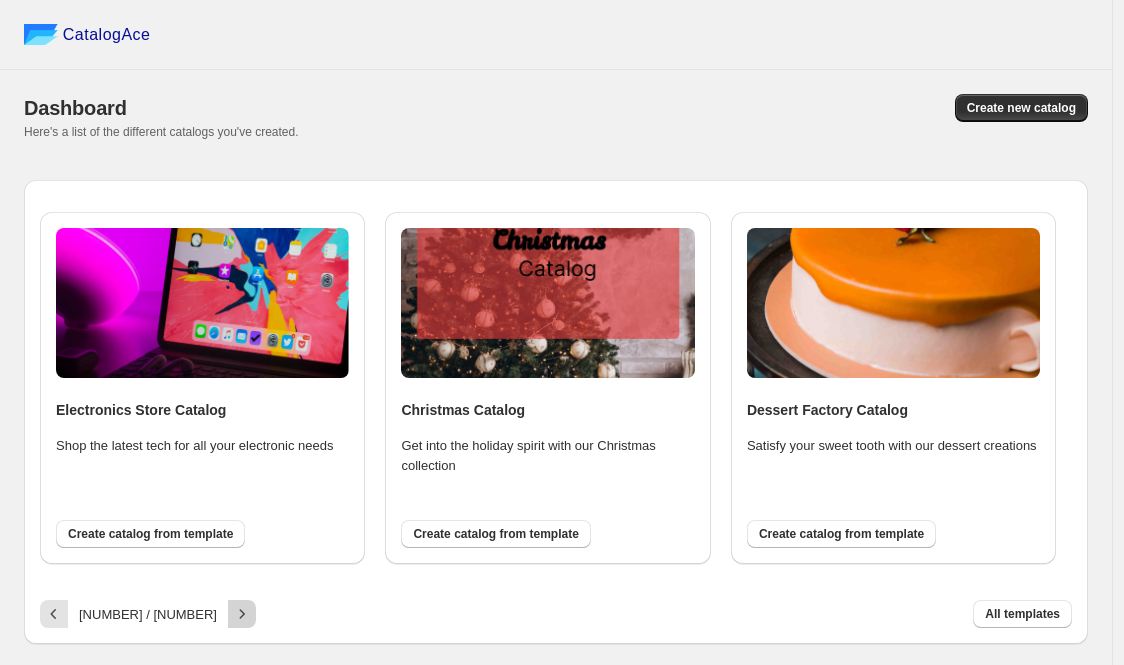 click 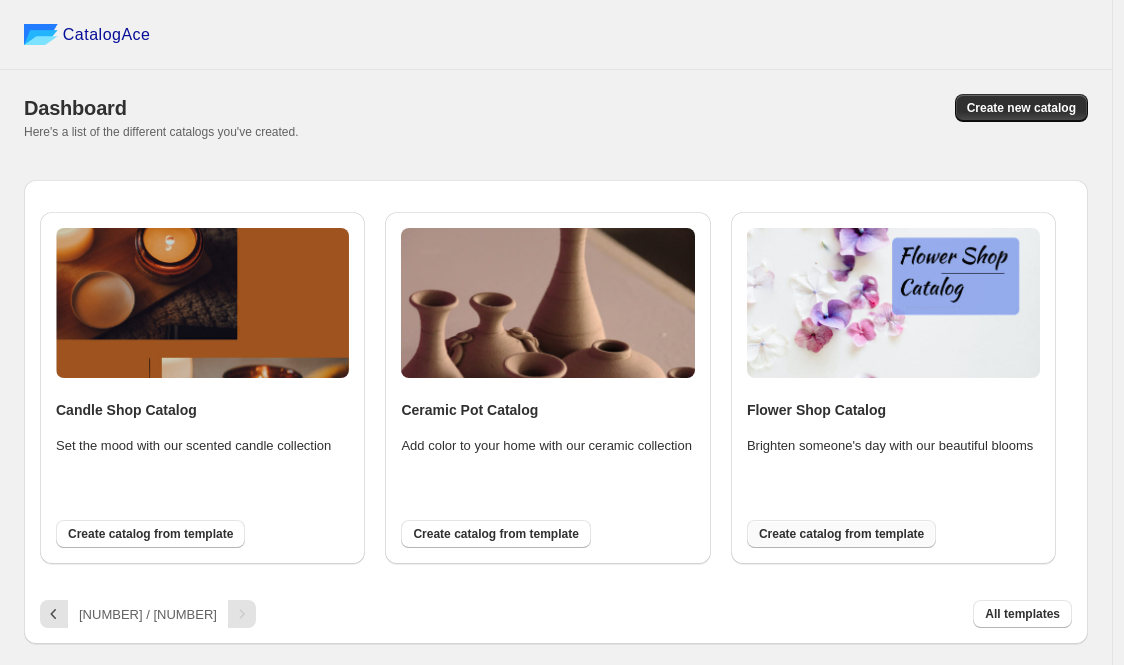 click on "Create catalog from template" at bounding box center [841, 534] 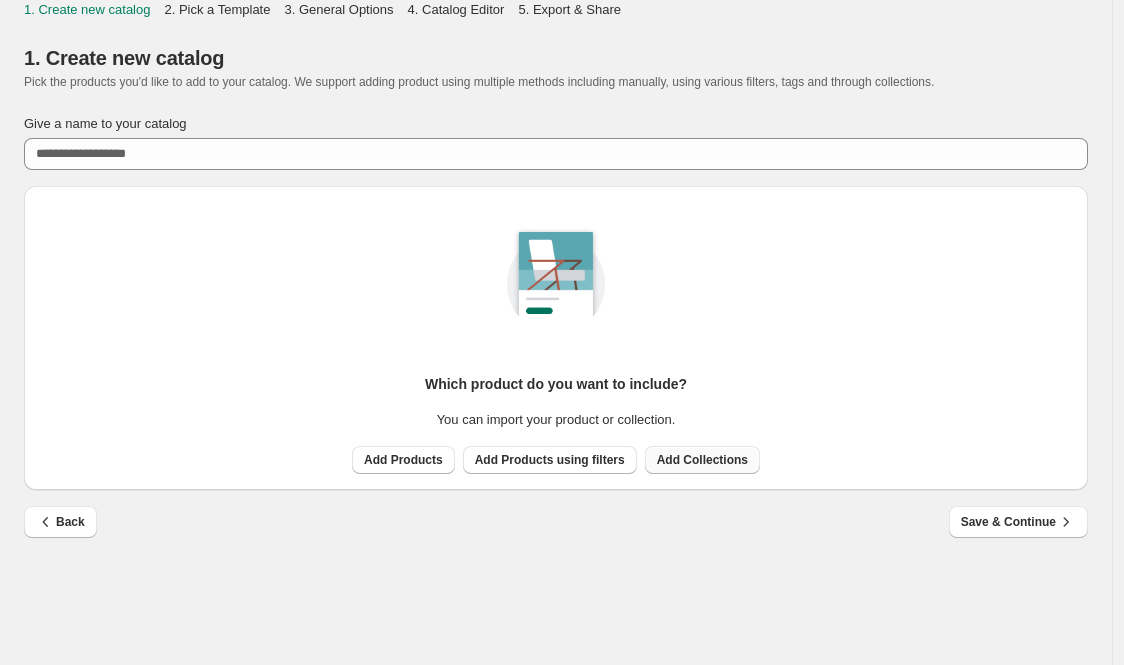 click on "Add Collections" at bounding box center [702, 460] 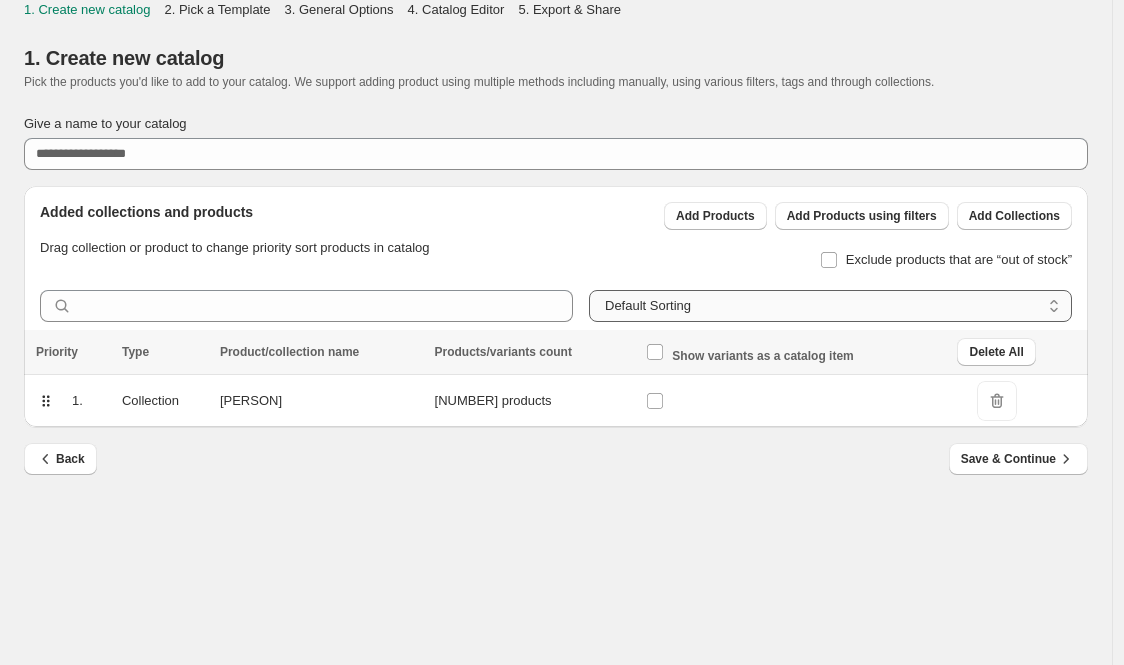 click on "**********" at bounding box center (830, 306) 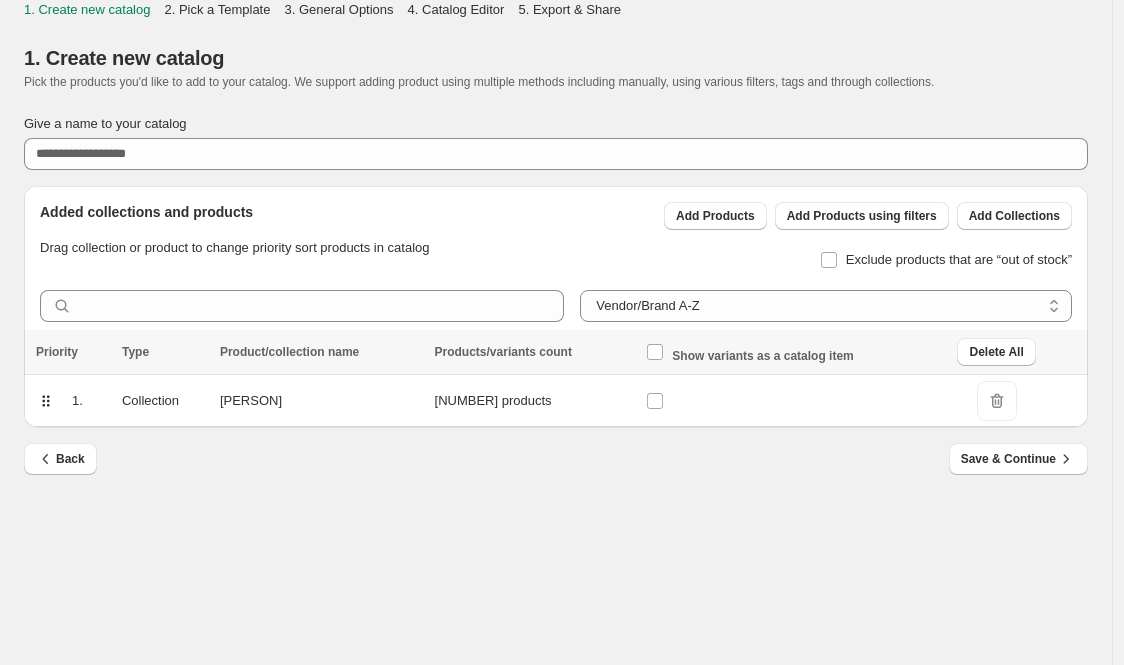 click on "**********" at bounding box center [556, 332] 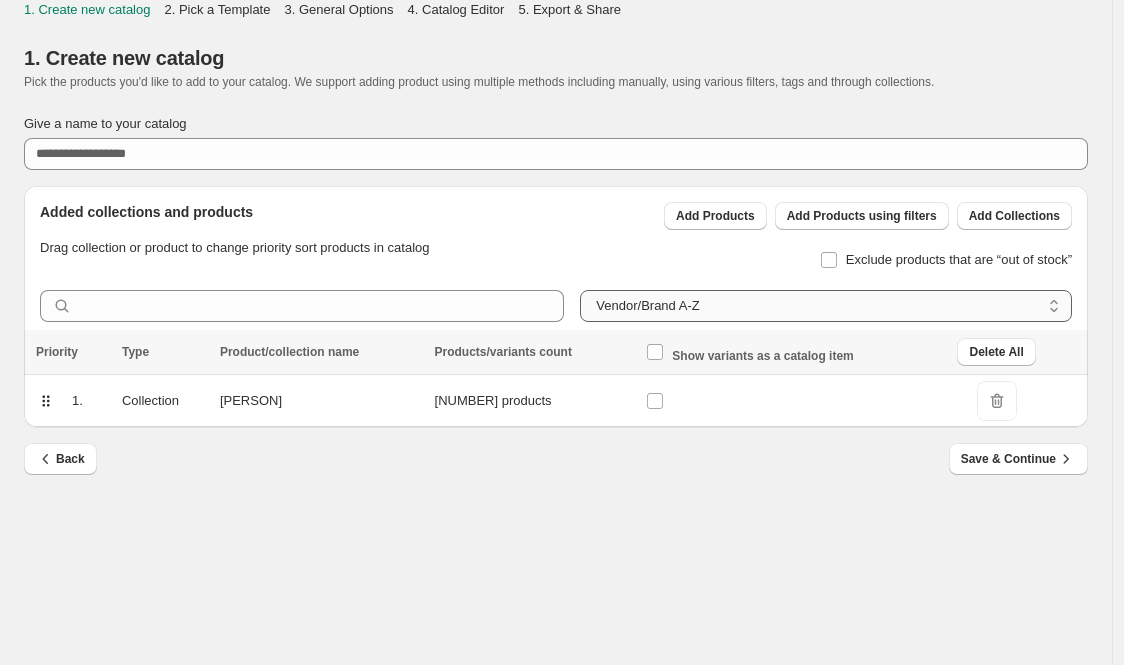 click on "**********" at bounding box center [826, 306] 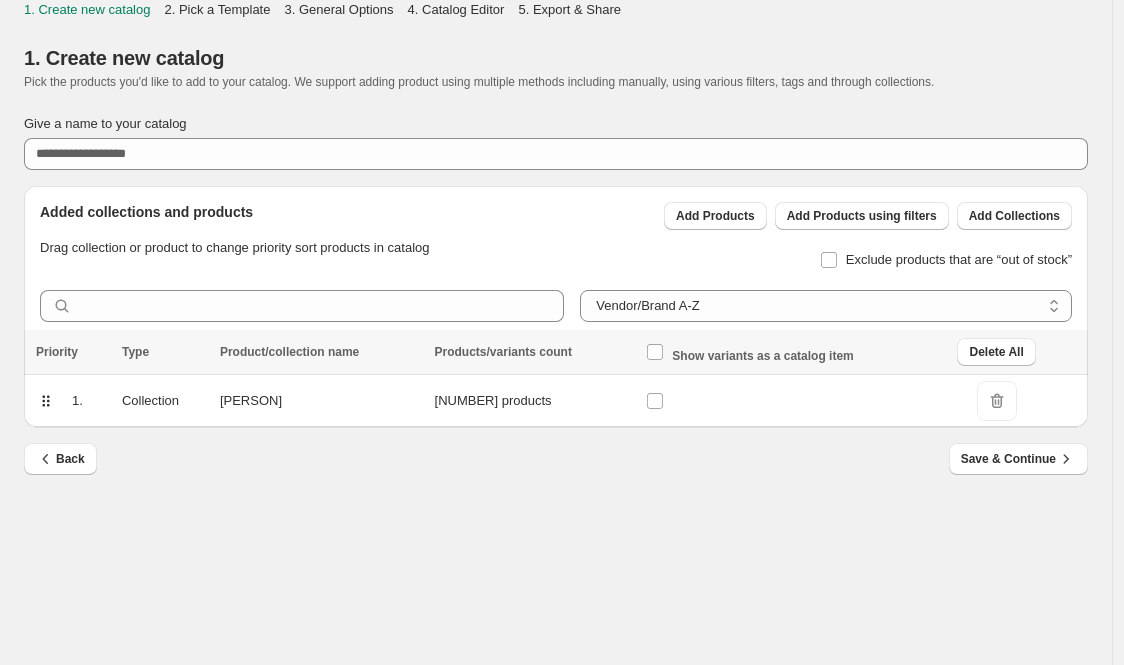 click on "**********" at bounding box center [556, 332] 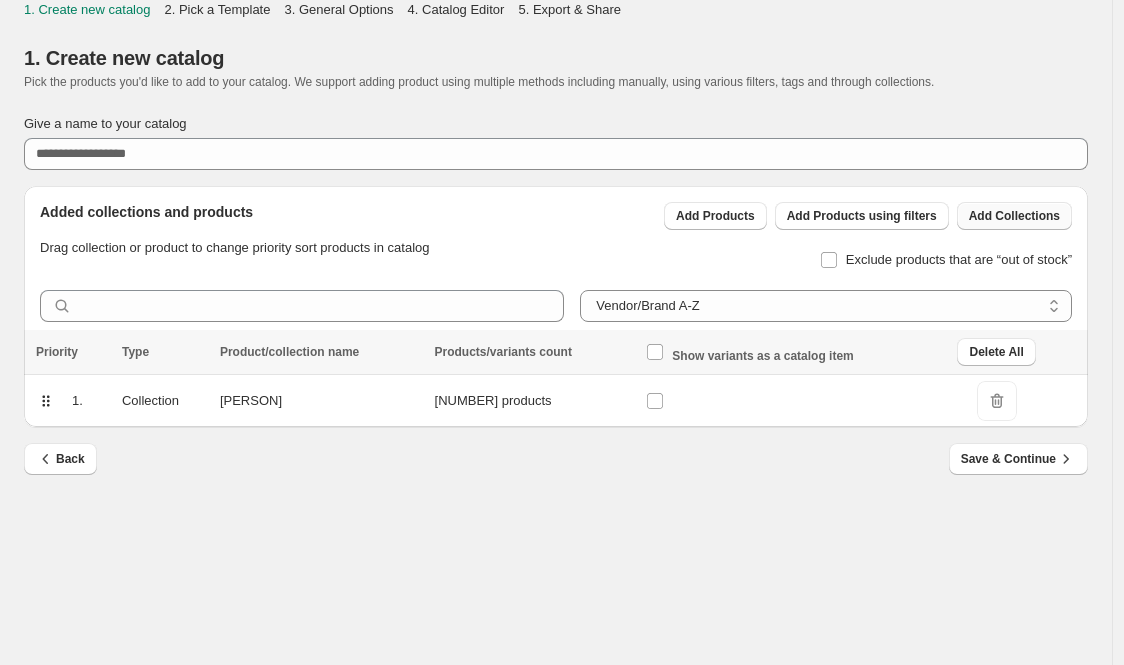 click on "Add Collections" at bounding box center (1014, 216) 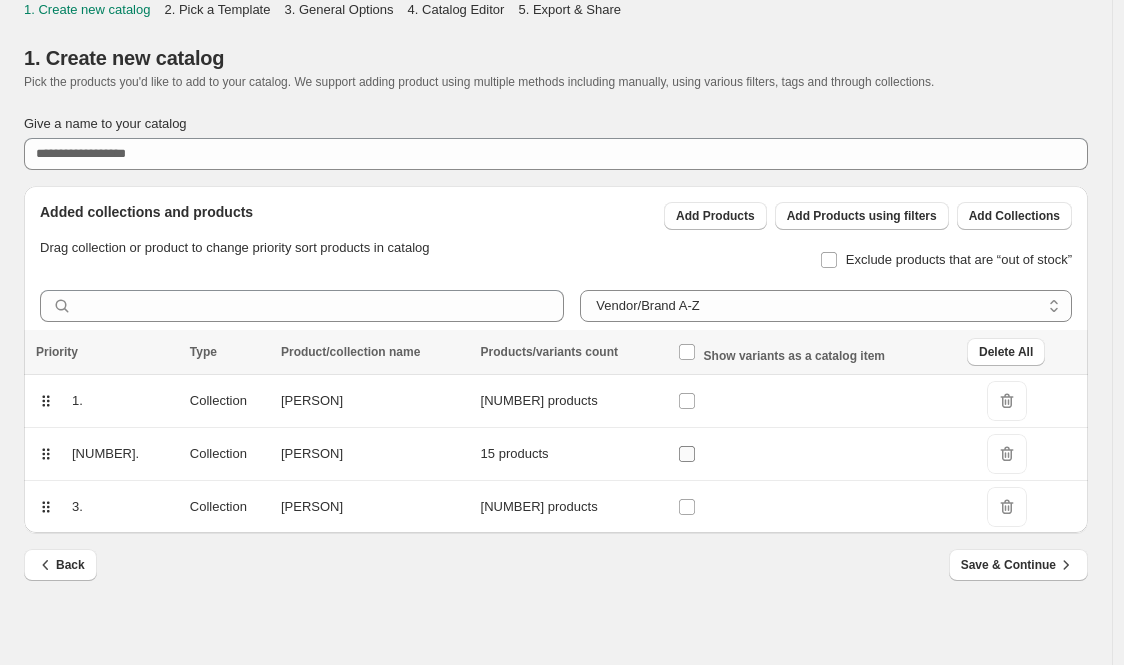 click at bounding box center (687, 454) 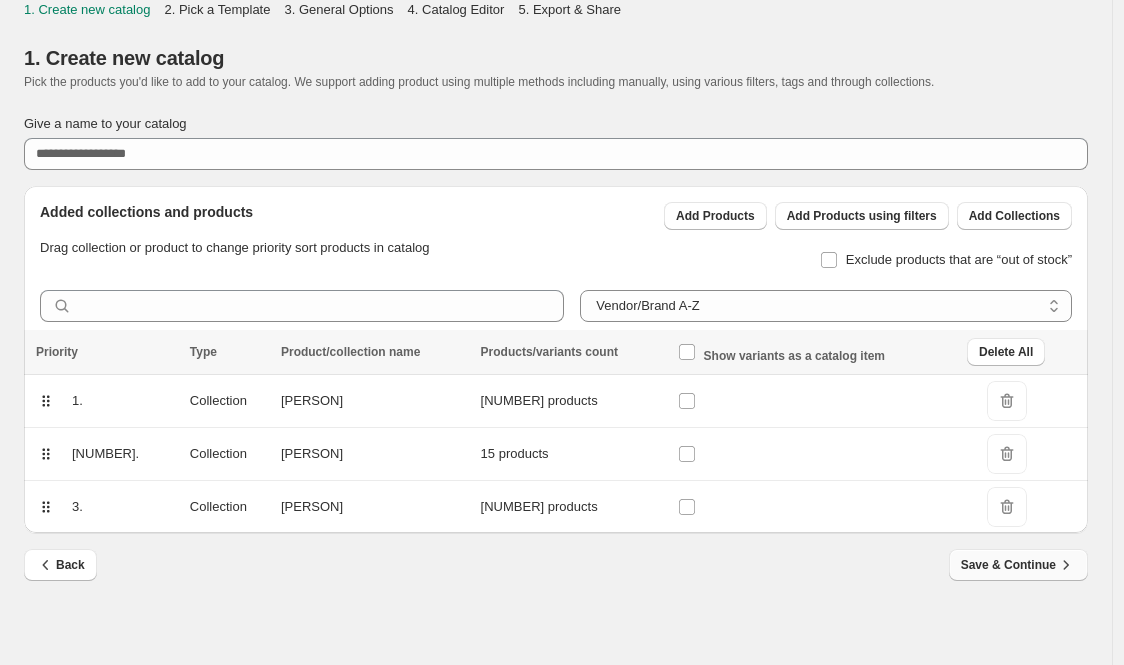 click on "Save & Continue" at bounding box center (1018, 565) 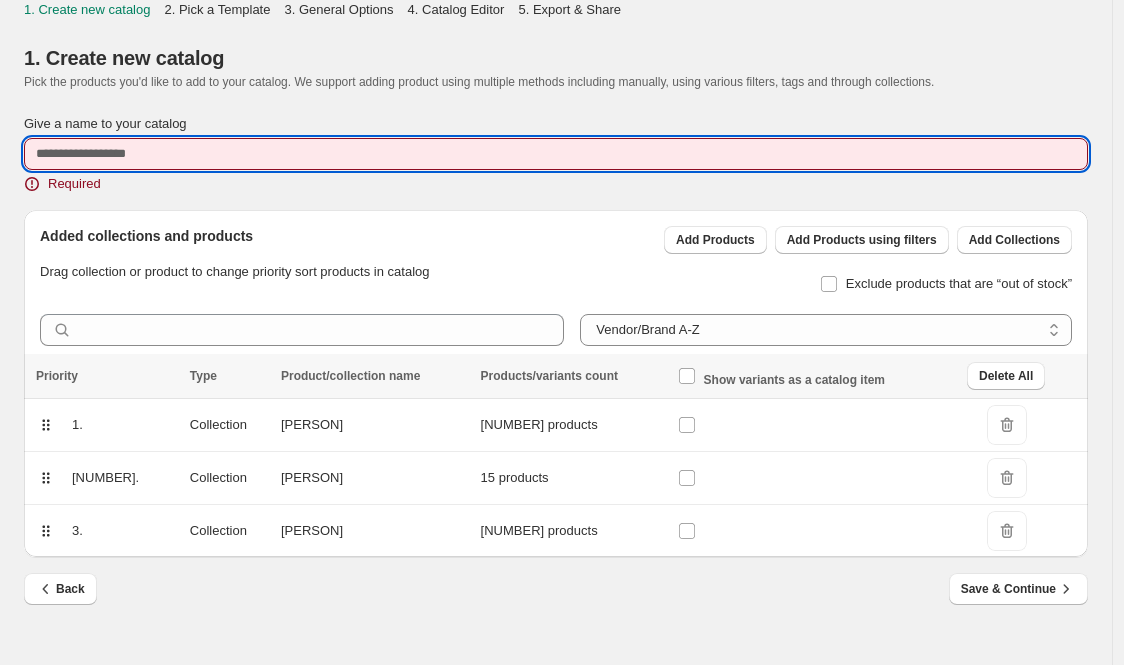 click on "Give a name to your catalog" at bounding box center [556, 154] 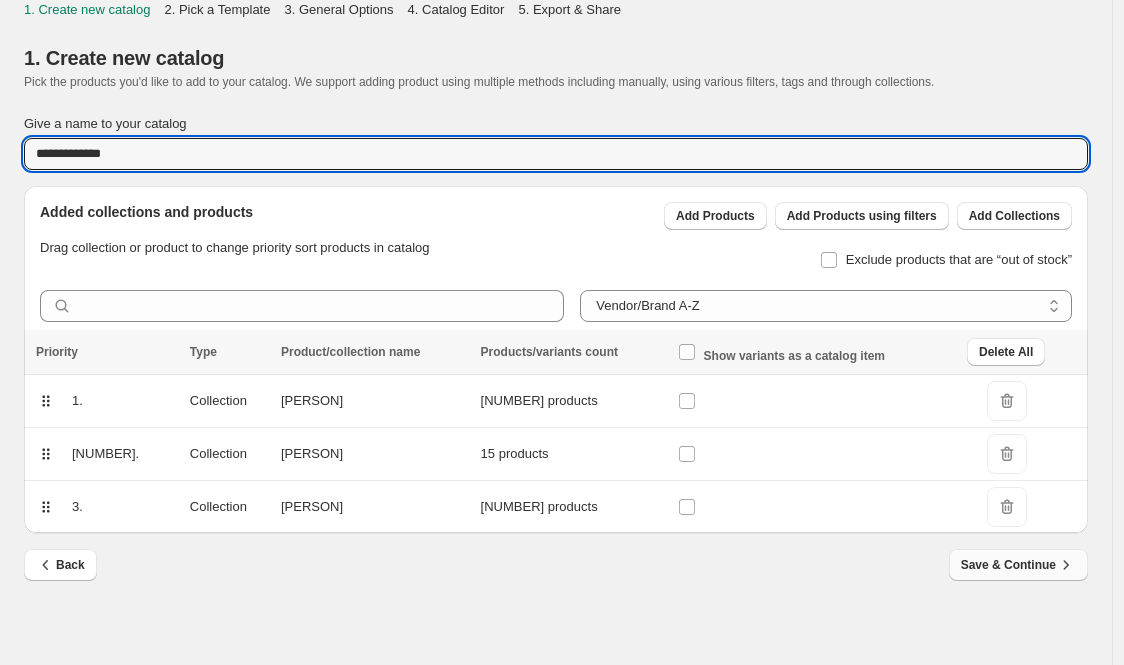type on "**********" 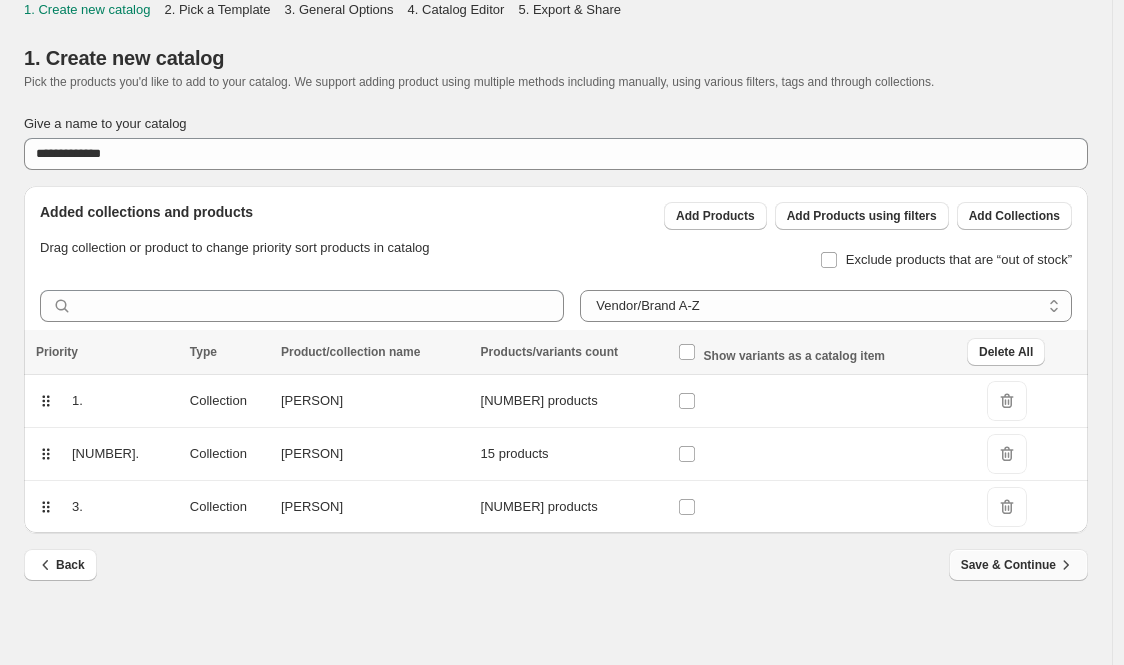 click on "Save & Continue" at bounding box center (1018, 565) 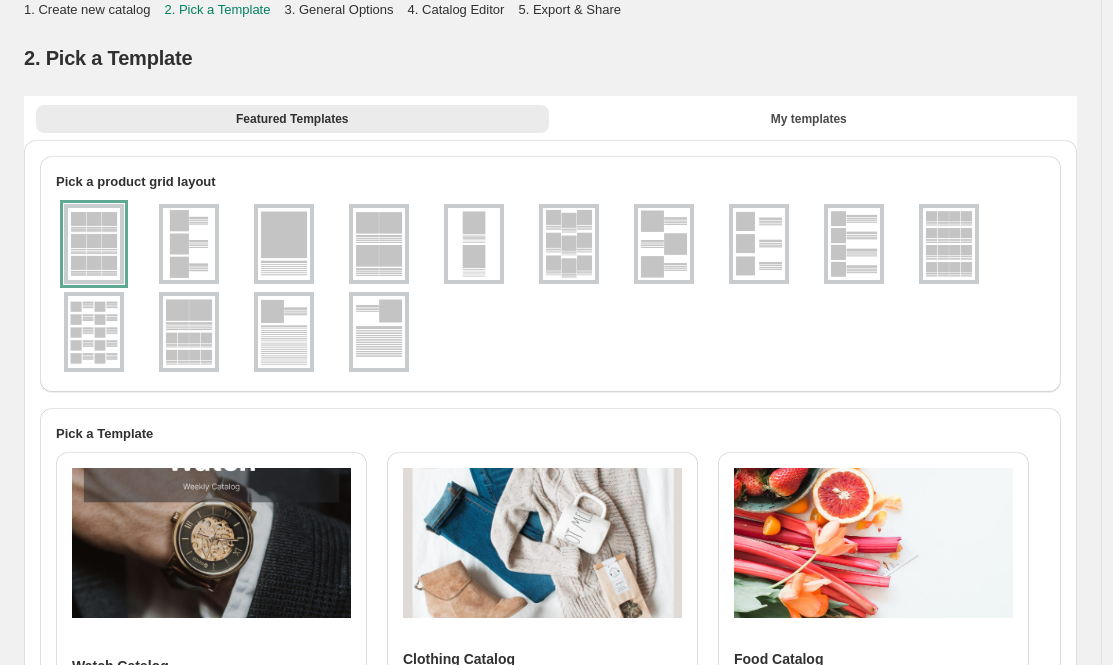 click at bounding box center [949, 244] 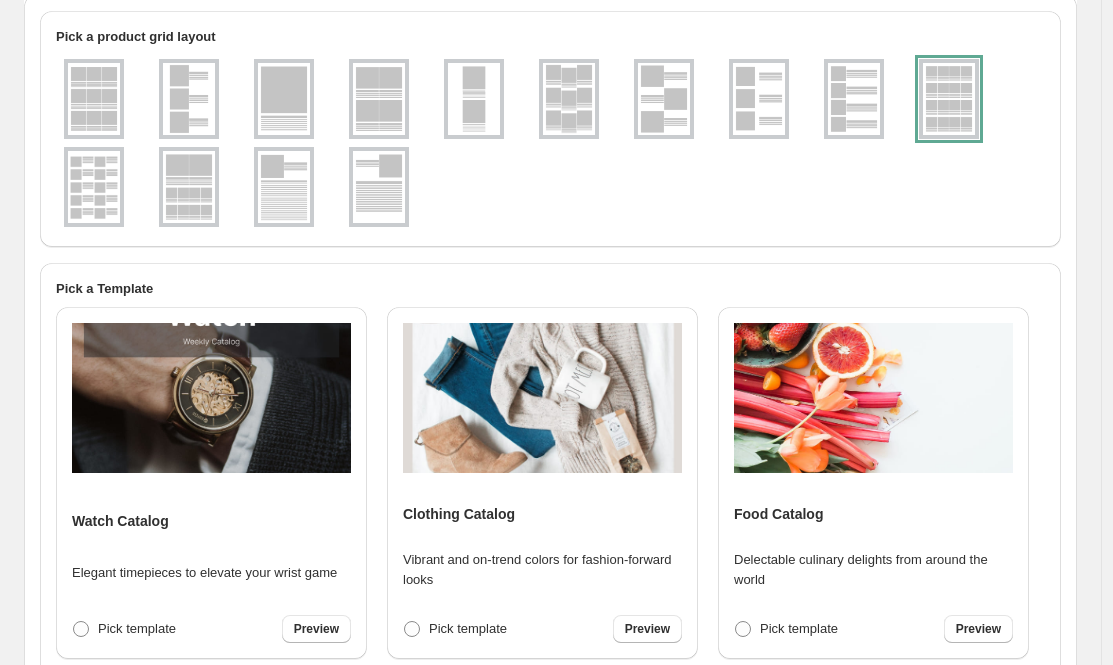 scroll, scrollTop: 153, scrollLeft: 0, axis: vertical 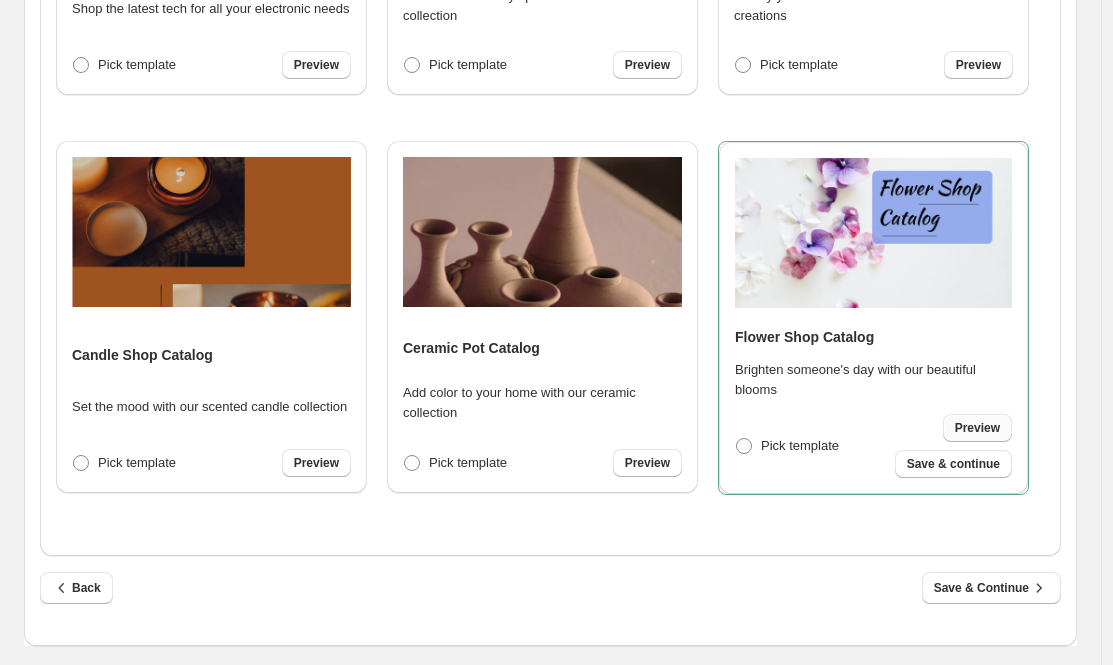 click on "Preview" at bounding box center [977, 428] 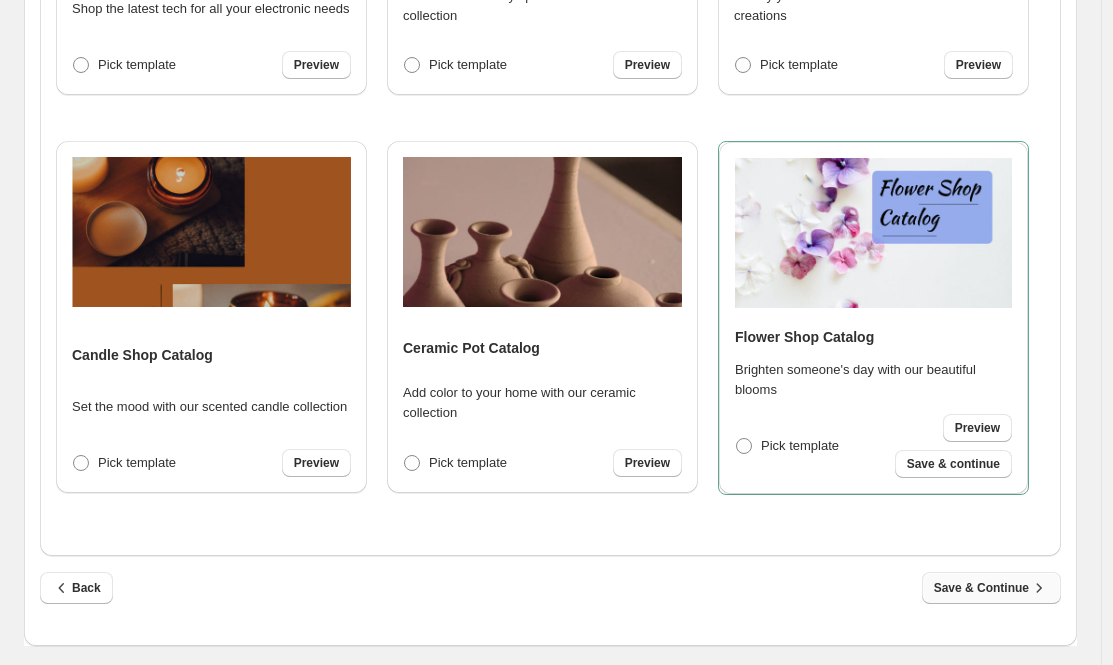 click on "Save & Continue" at bounding box center [991, 588] 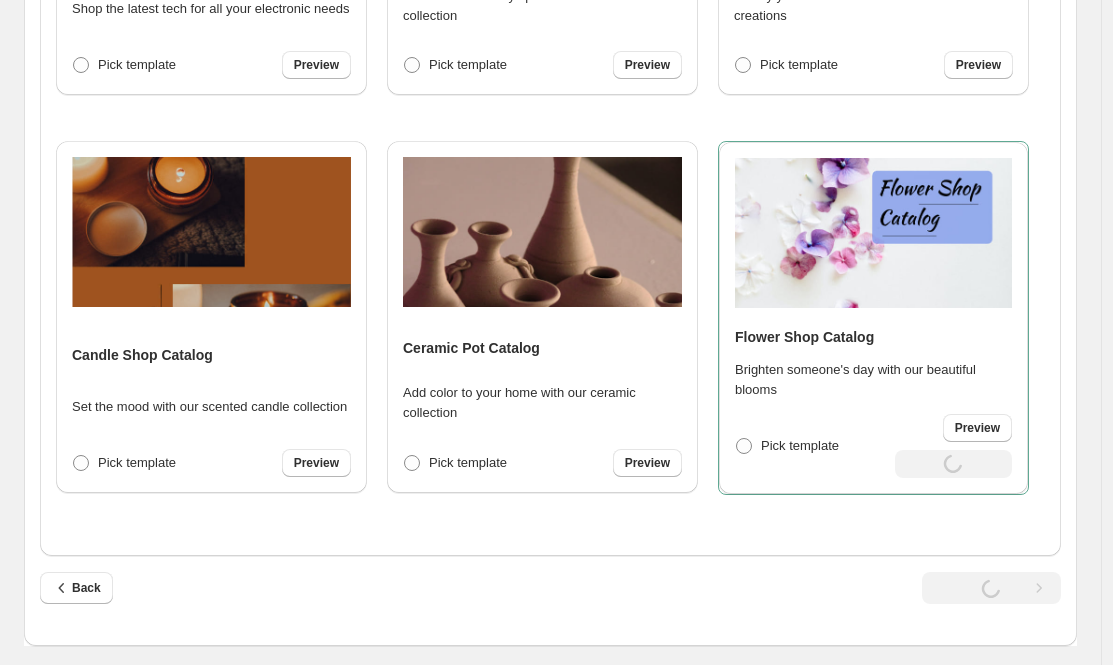 select on "**********" 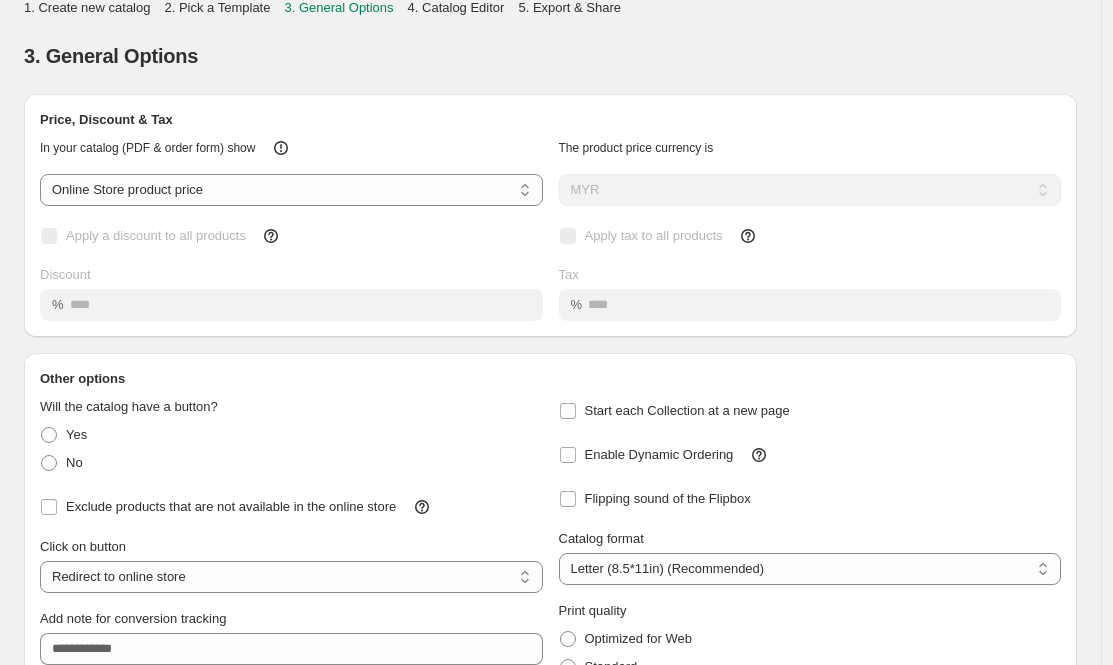 scroll, scrollTop: 0, scrollLeft: 0, axis: both 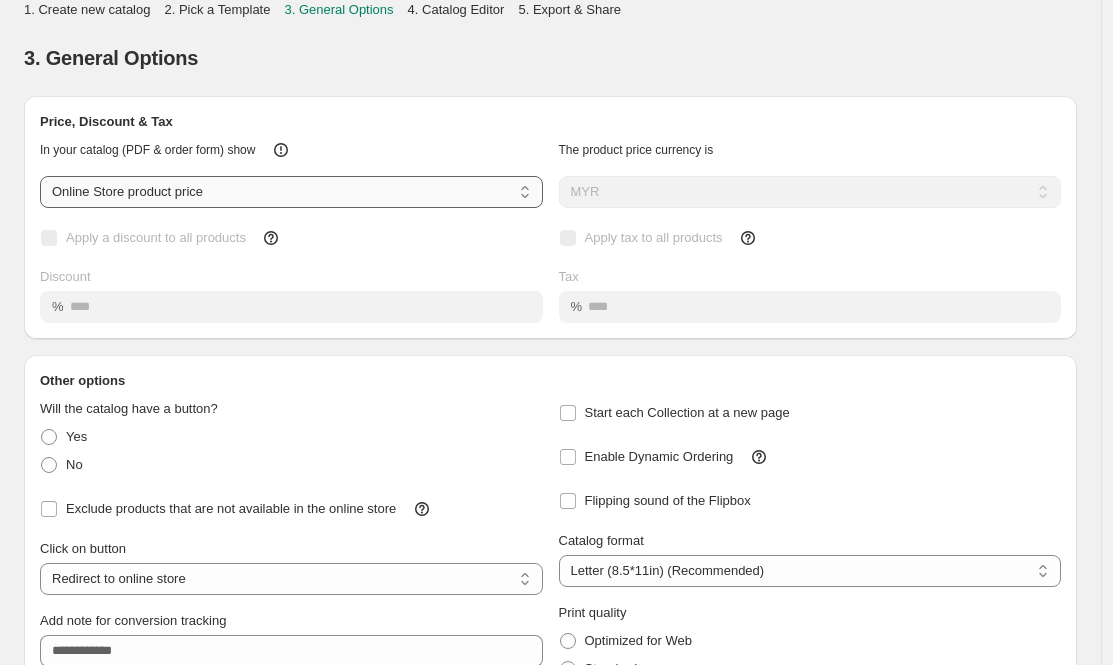click on "**********" at bounding box center [291, 192] 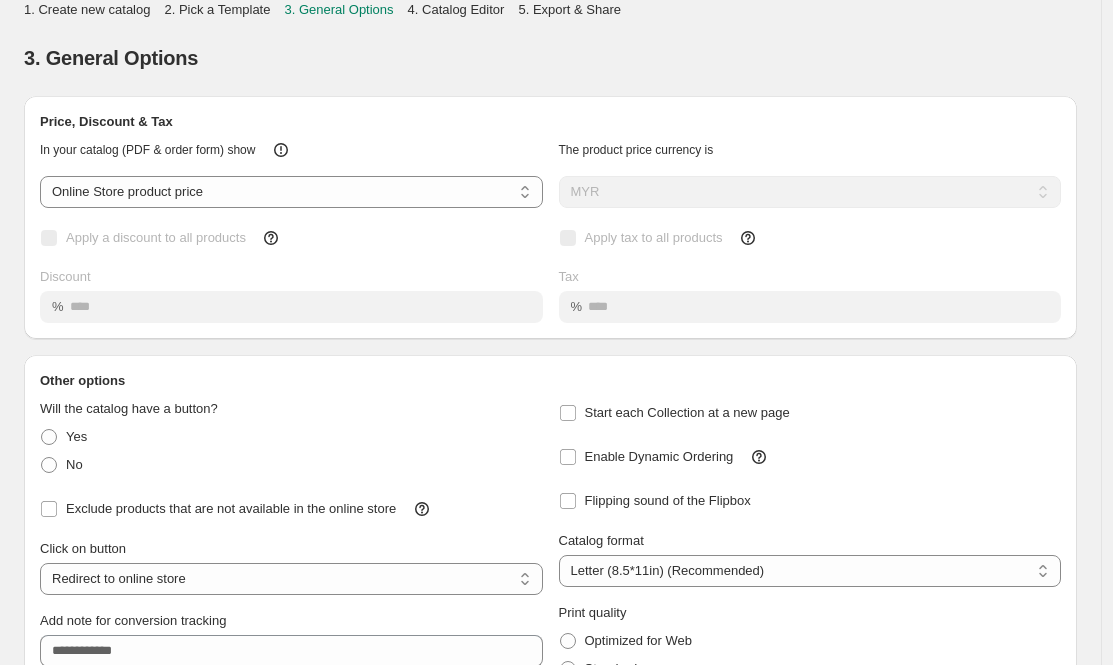 click on "[NUMBER]. [PRODUCT] [PRODUCT]" at bounding box center (550, 58) 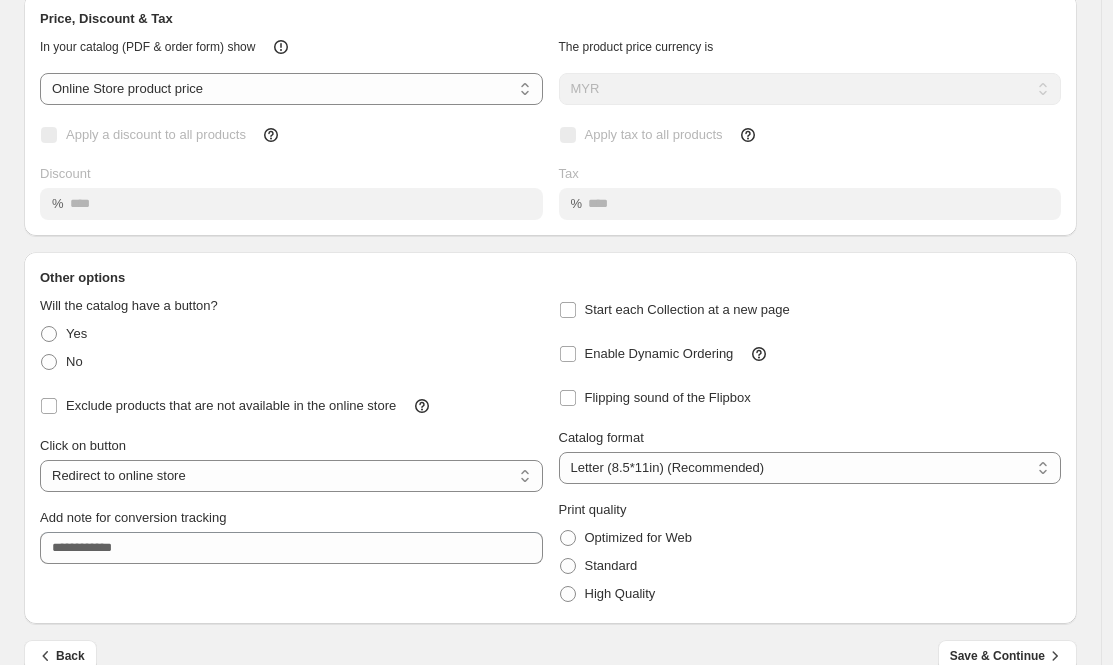 scroll, scrollTop: 107, scrollLeft: 0, axis: vertical 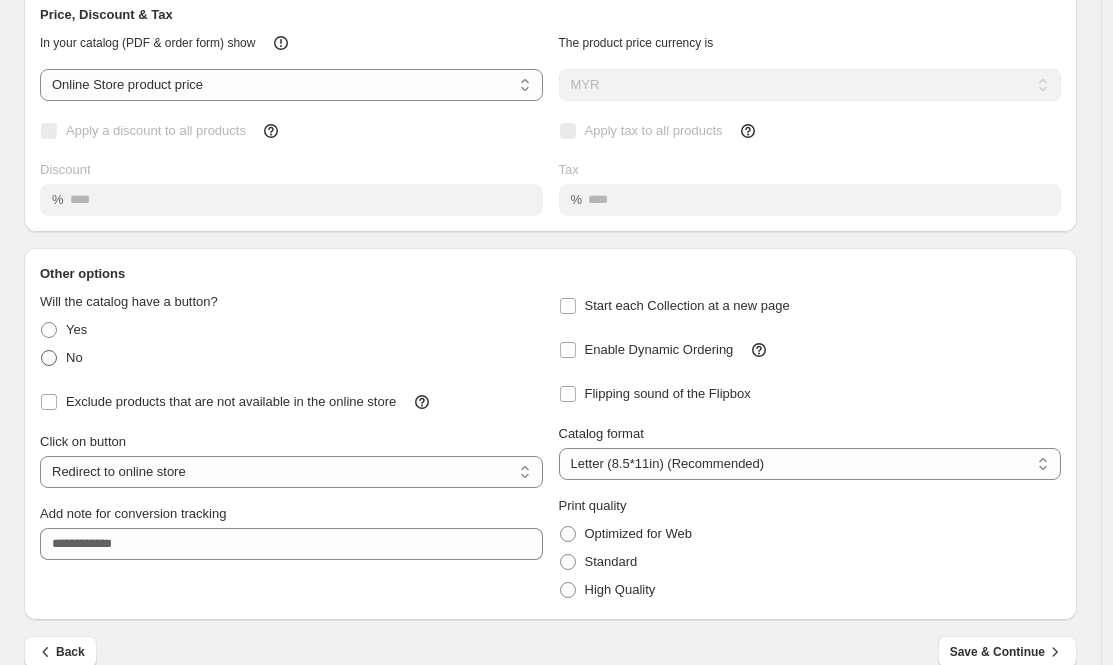 click on "No" at bounding box center (61, 358) 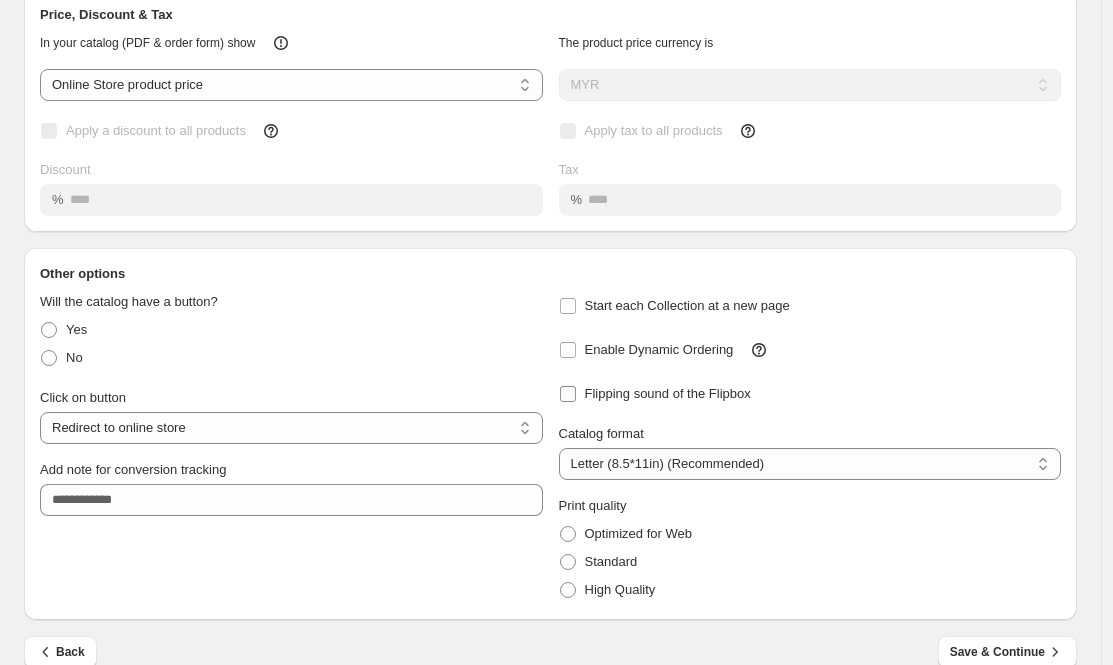 click on "Flipping sound of the Flipbox" at bounding box center [655, 394] 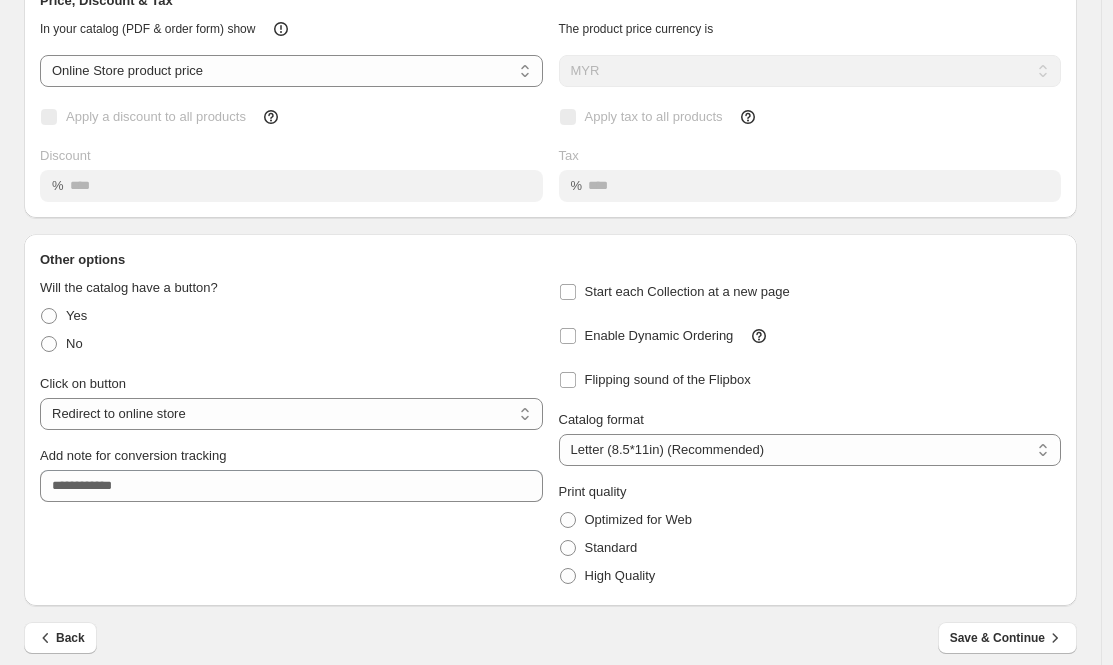 scroll, scrollTop: 136, scrollLeft: 0, axis: vertical 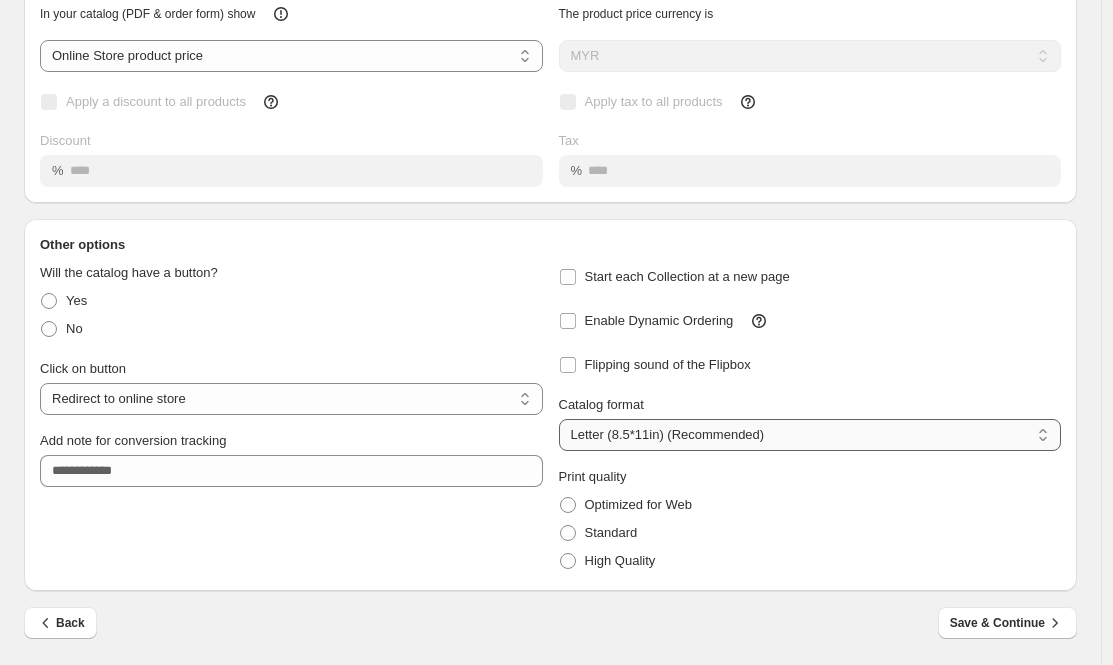 click on "**********" at bounding box center (810, 435) 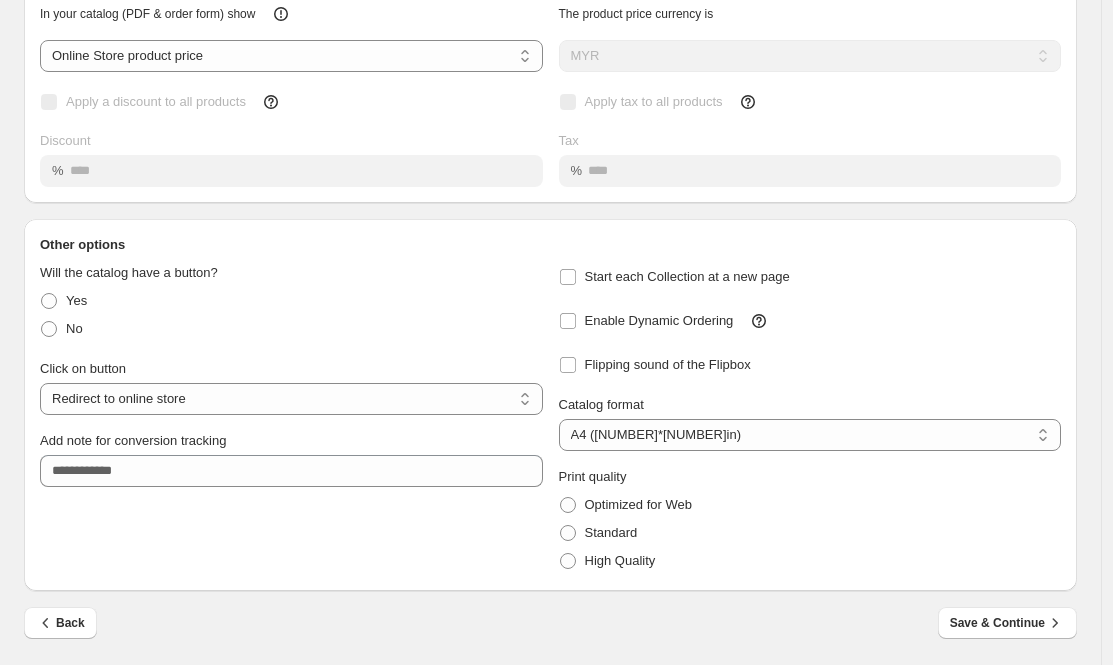 click on "**********" at bounding box center [550, 275] 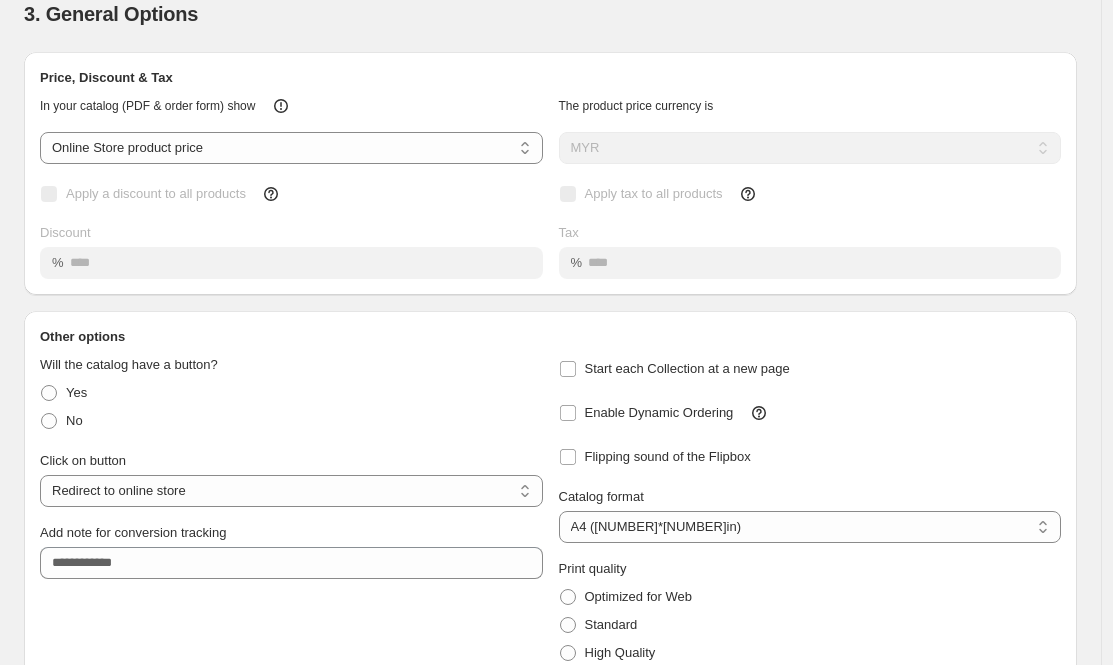 scroll, scrollTop: 43, scrollLeft: 0, axis: vertical 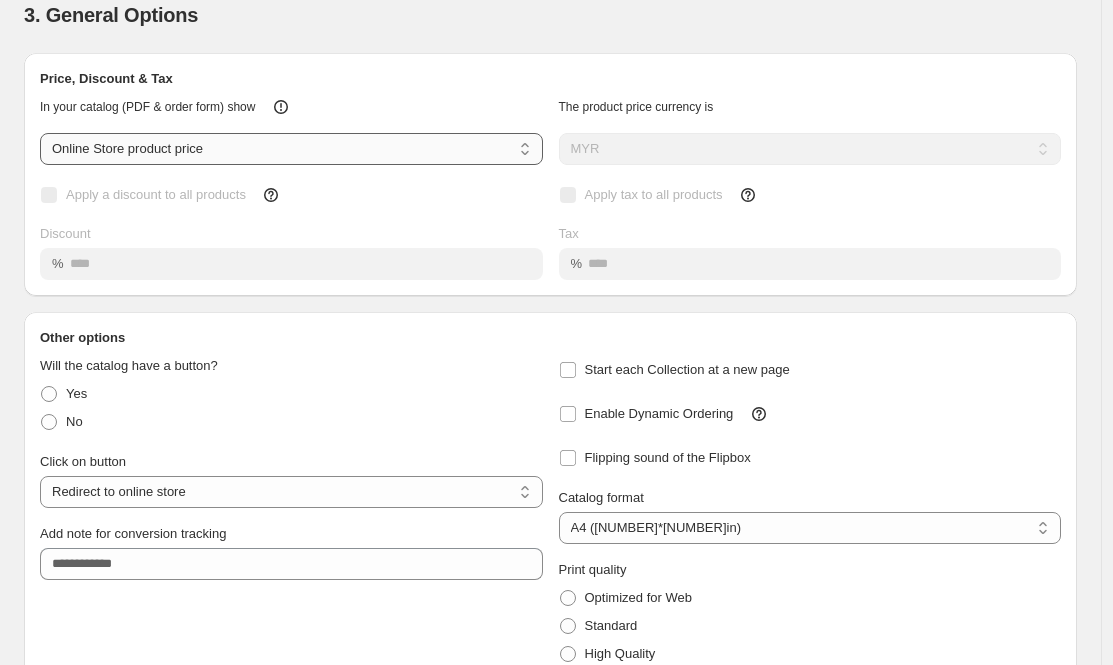click on "**********" at bounding box center [291, 149] 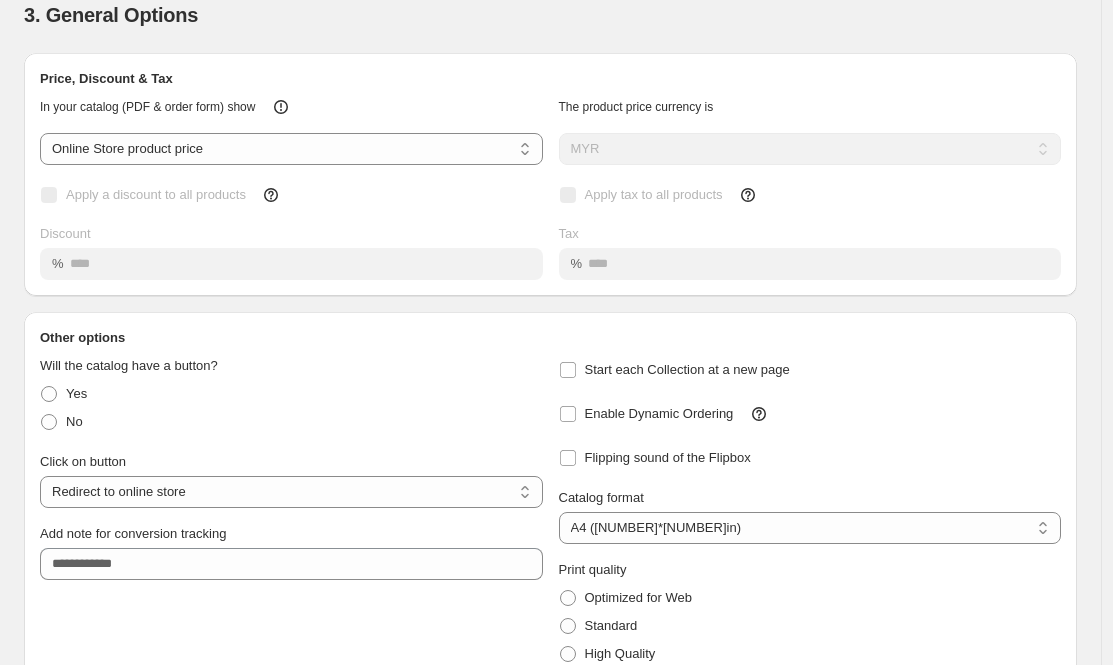 click on "[NUMBER]. [PRODUCT] [PRODUCT]" at bounding box center (550, 15) 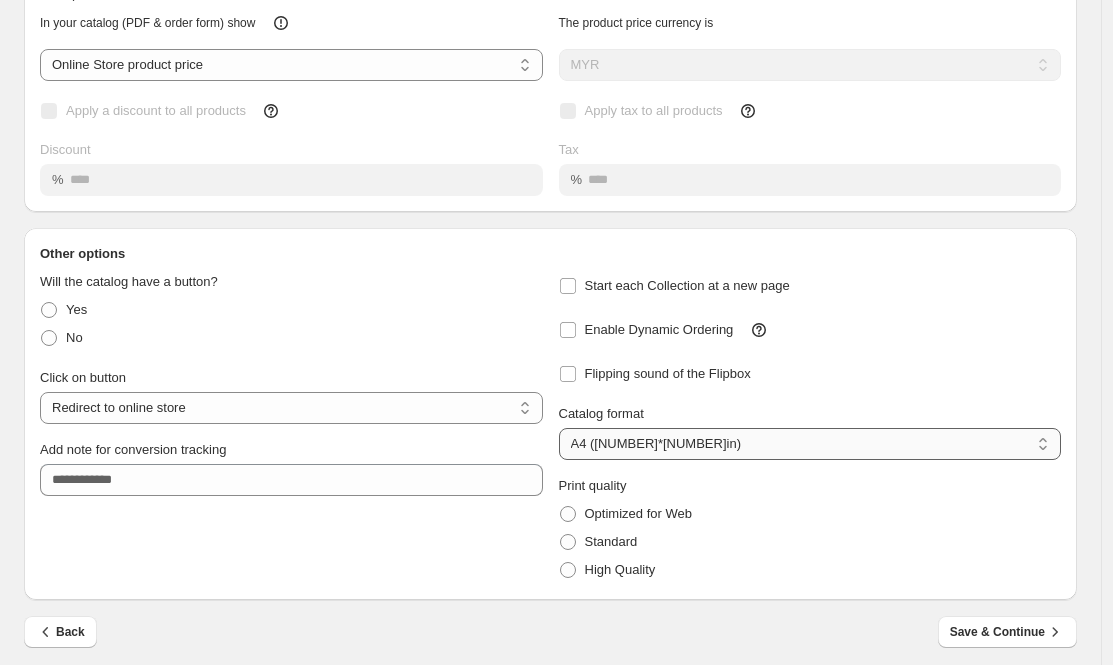 scroll, scrollTop: 136, scrollLeft: 0, axis: vertical 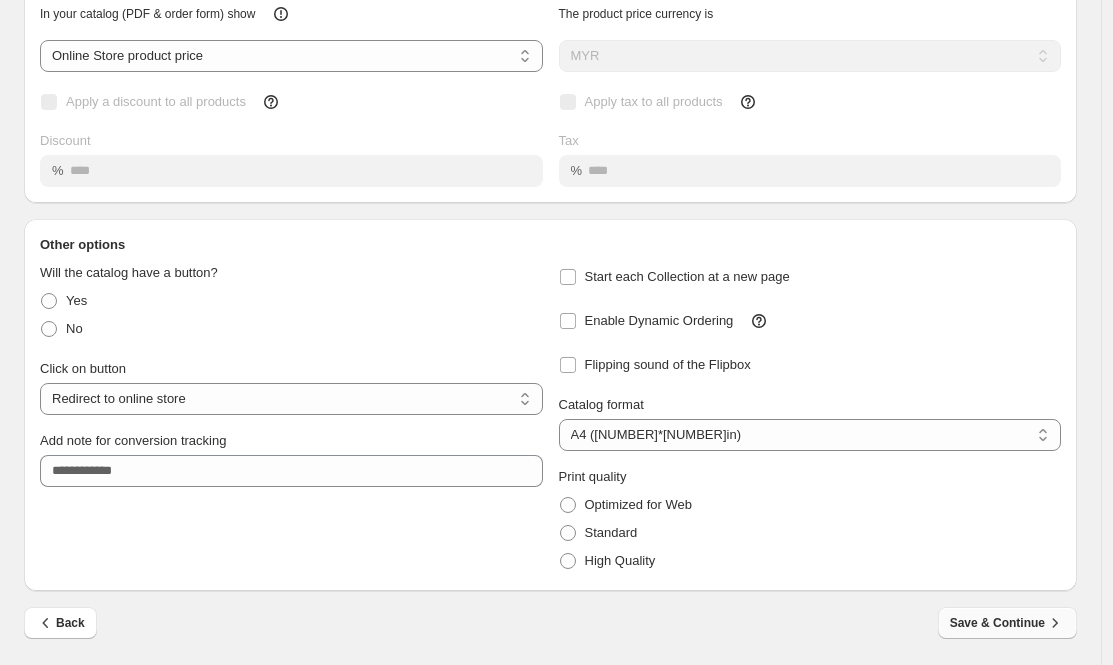 click on "Save & Continue" at bounding box center (1007, 623) 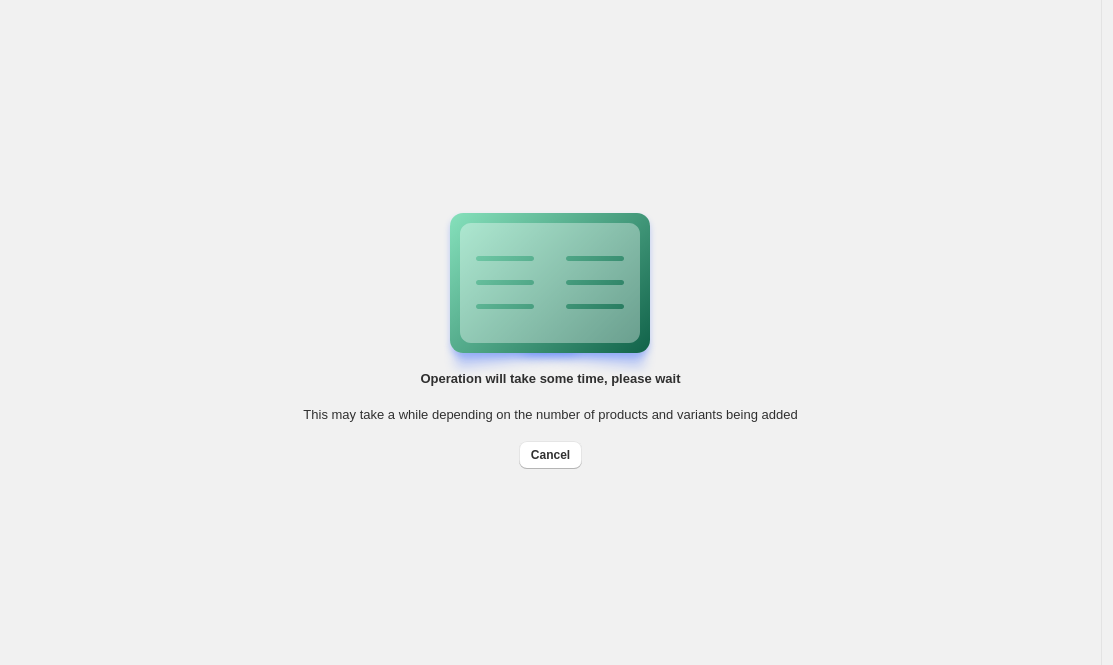 scroll, scrollTop: 0, scrollLeft: 0, axis: both 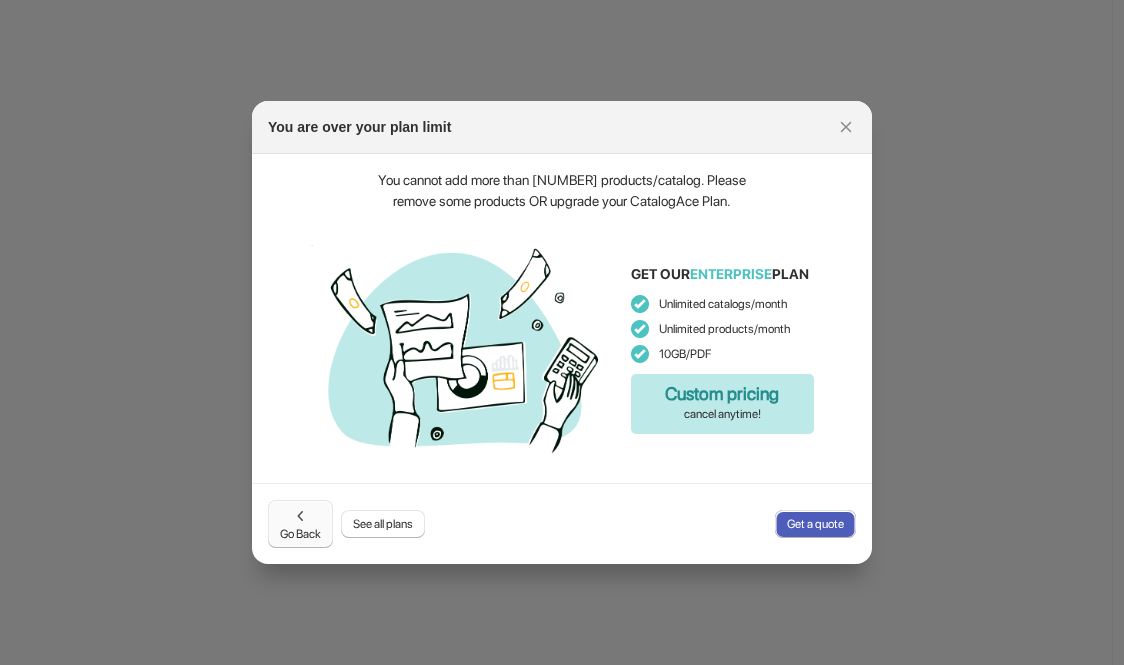 click 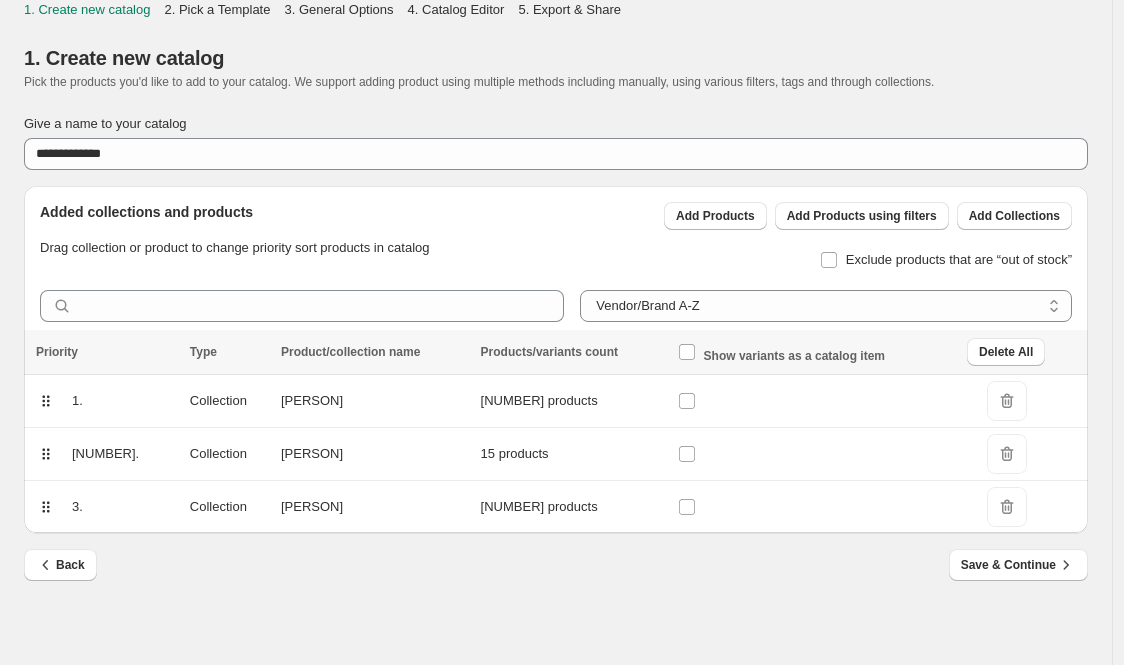 click on "DeleteIcon" at bounding box center (1007, 454) 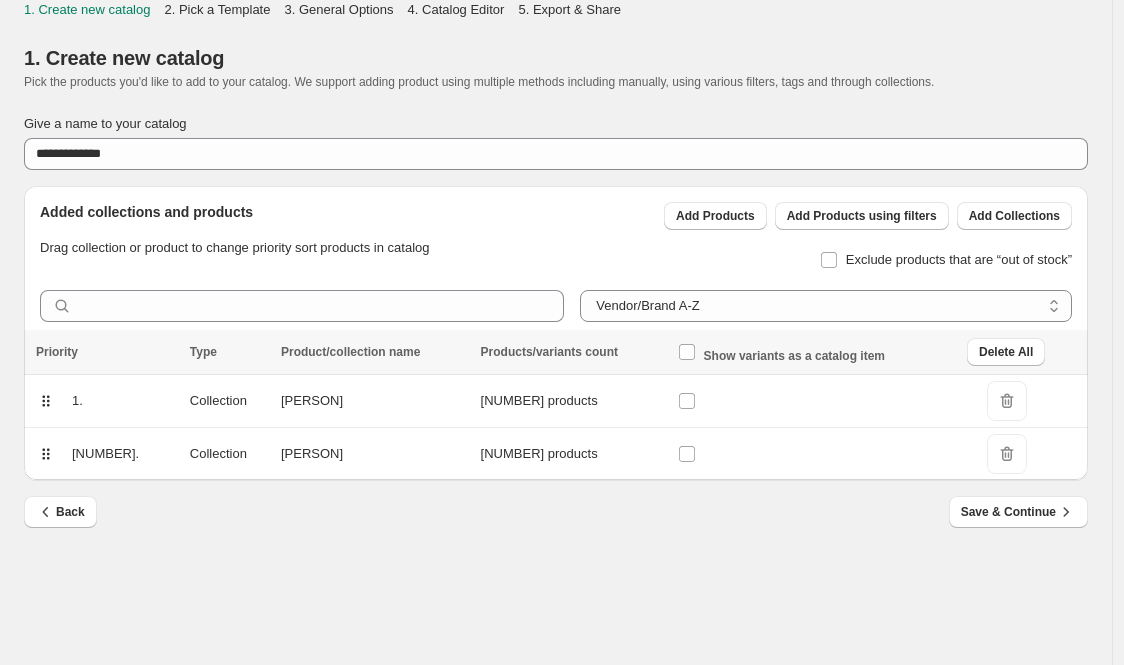 click on "DeleteIcon" at bounding box center [1007, 454] 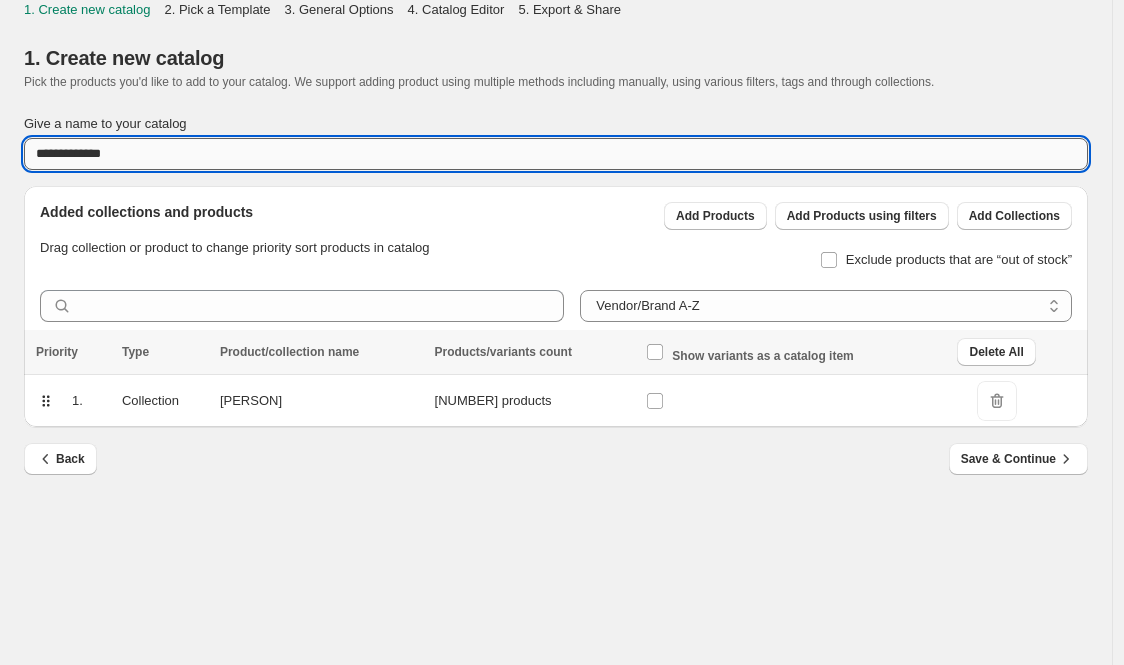 click on "**********" at bounding box center [556, 154] 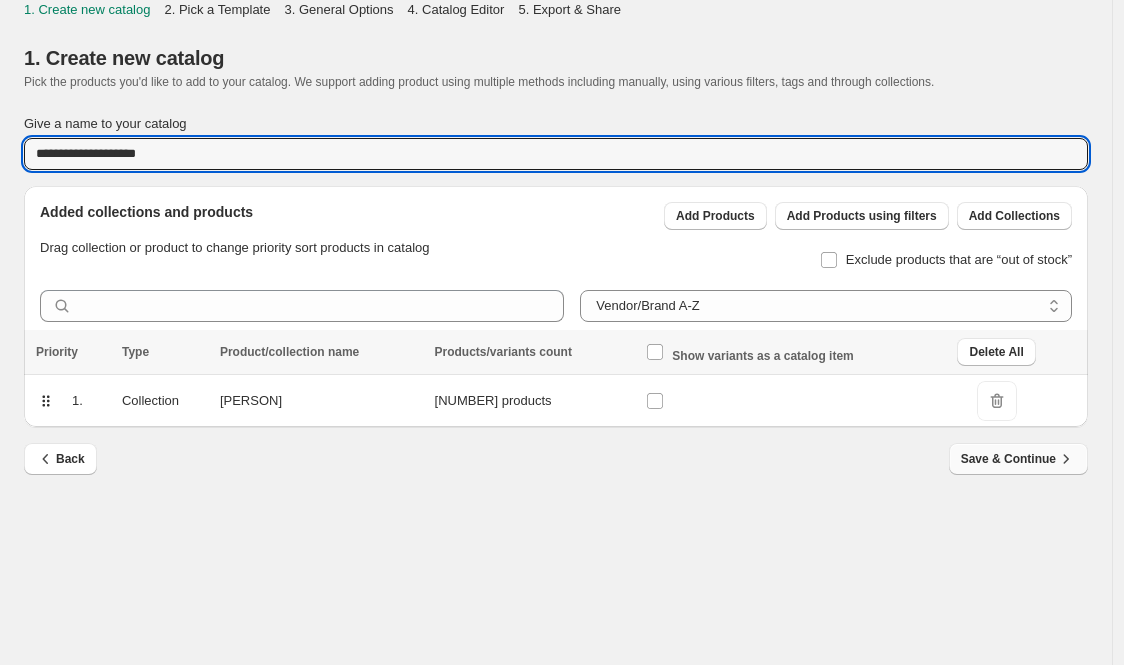 click on "Back Save & Continue" at bounding box center [548, 451] 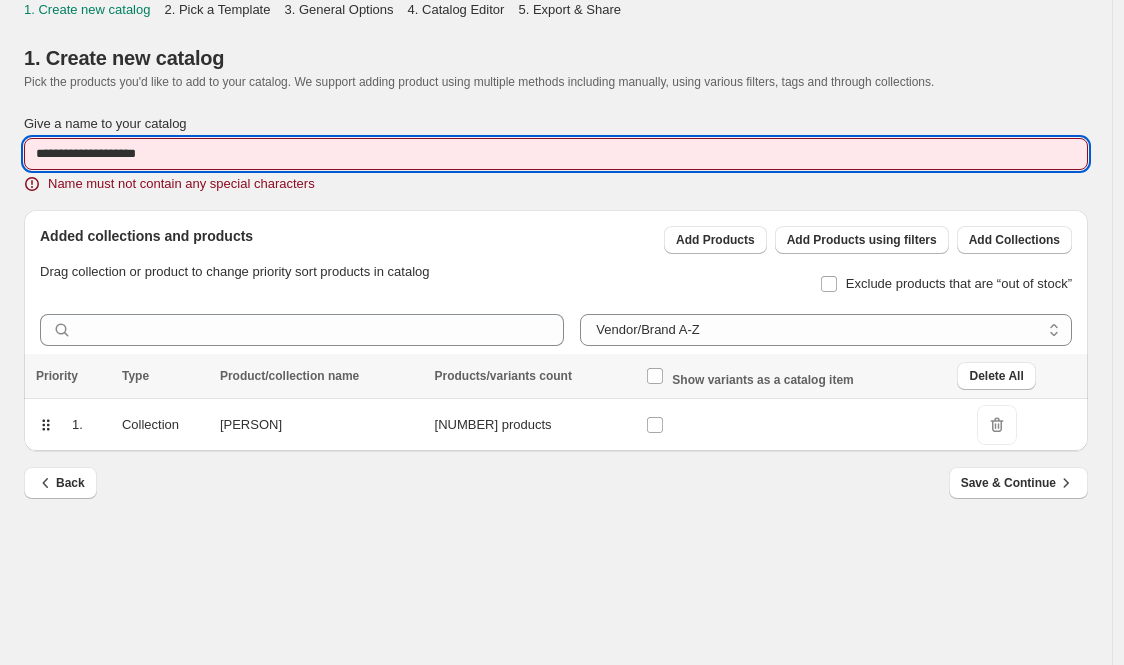click on "**********" at bounding box center [556, 154] 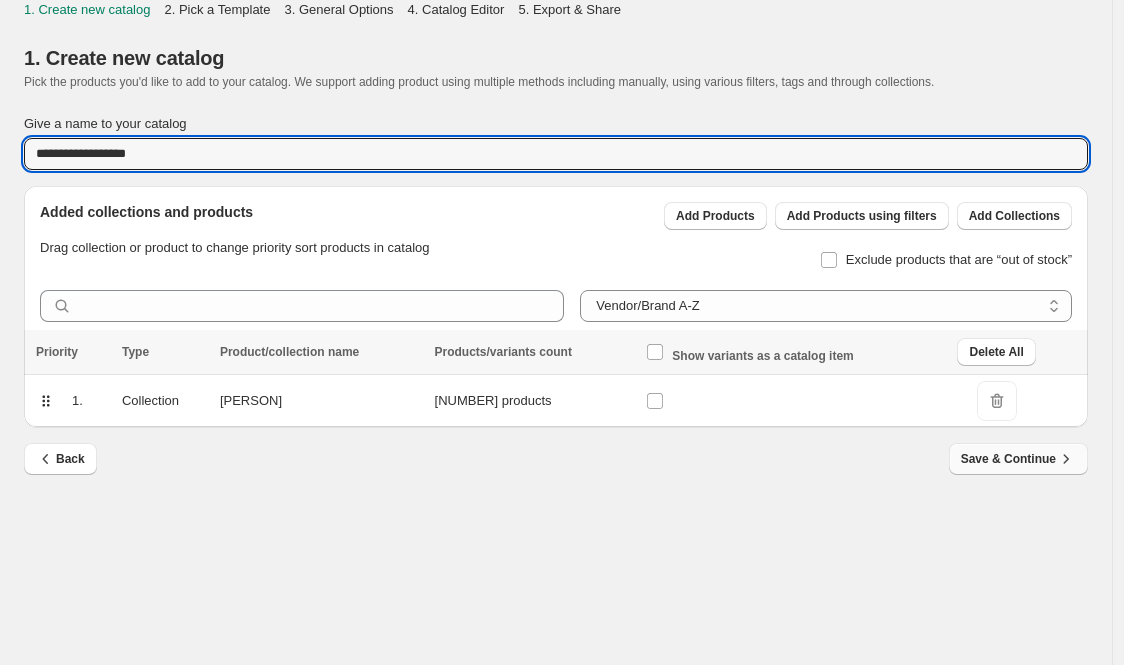 type on "**********" 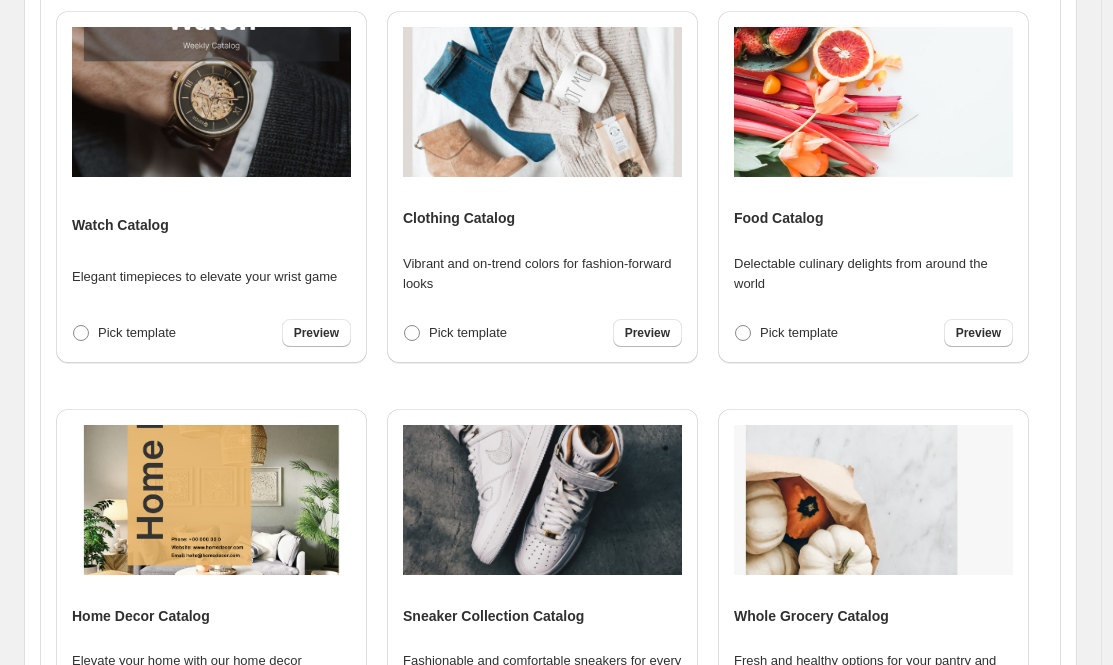 scroll, scrollTop: 712, scrollLeft: 0, axis: vertical 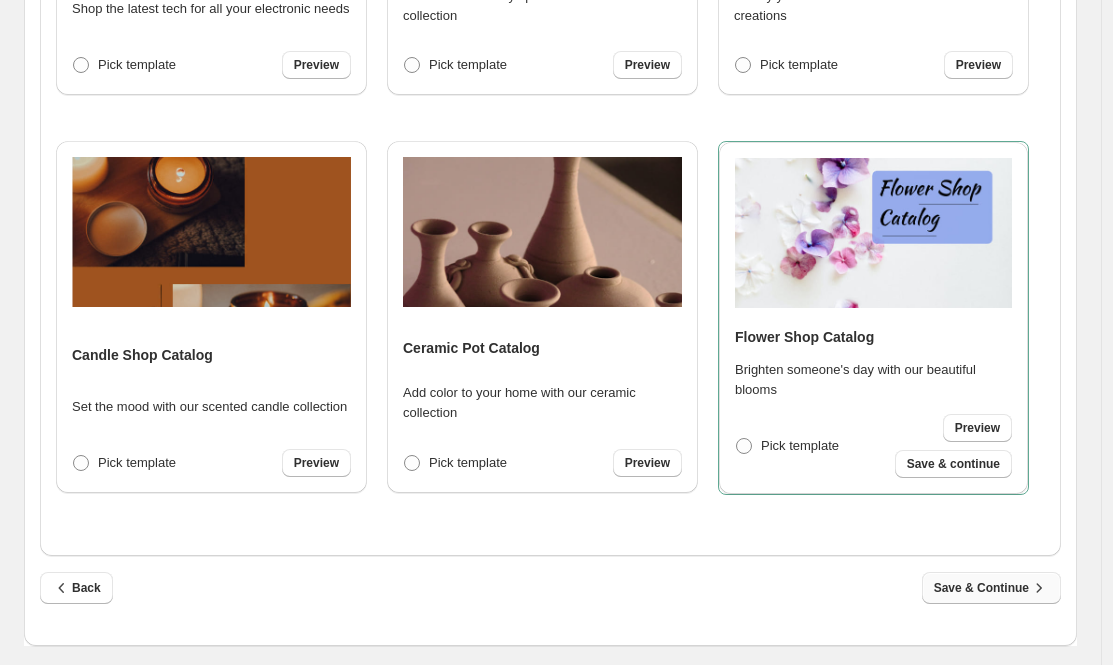 click on "Save & Continue" at bounding box center (991, 588) 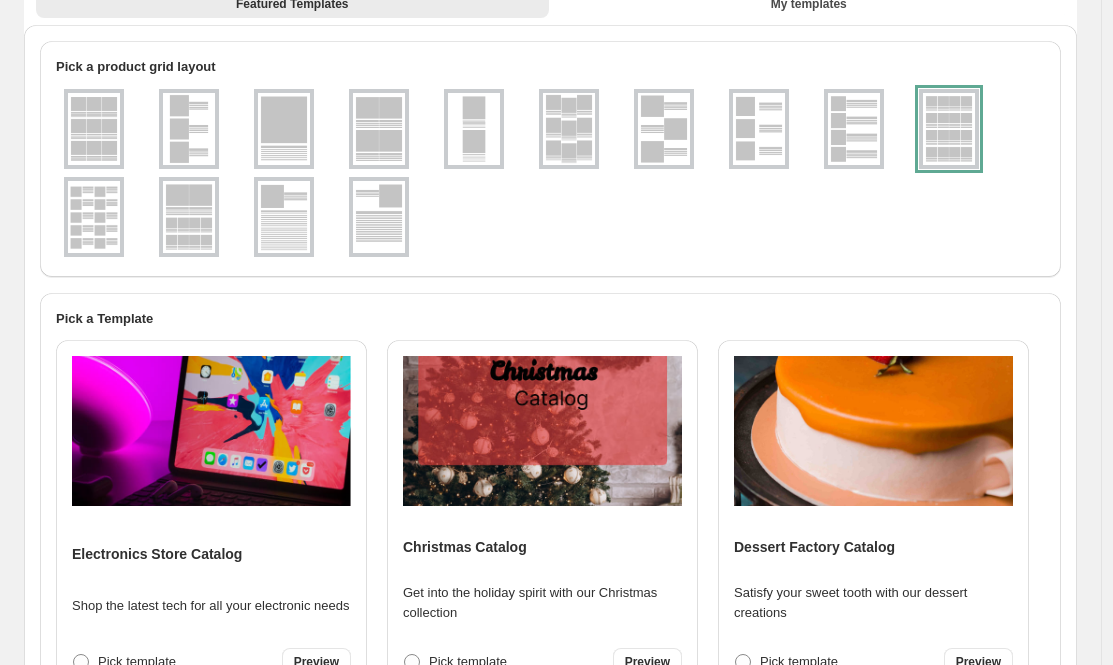 select on "**********" 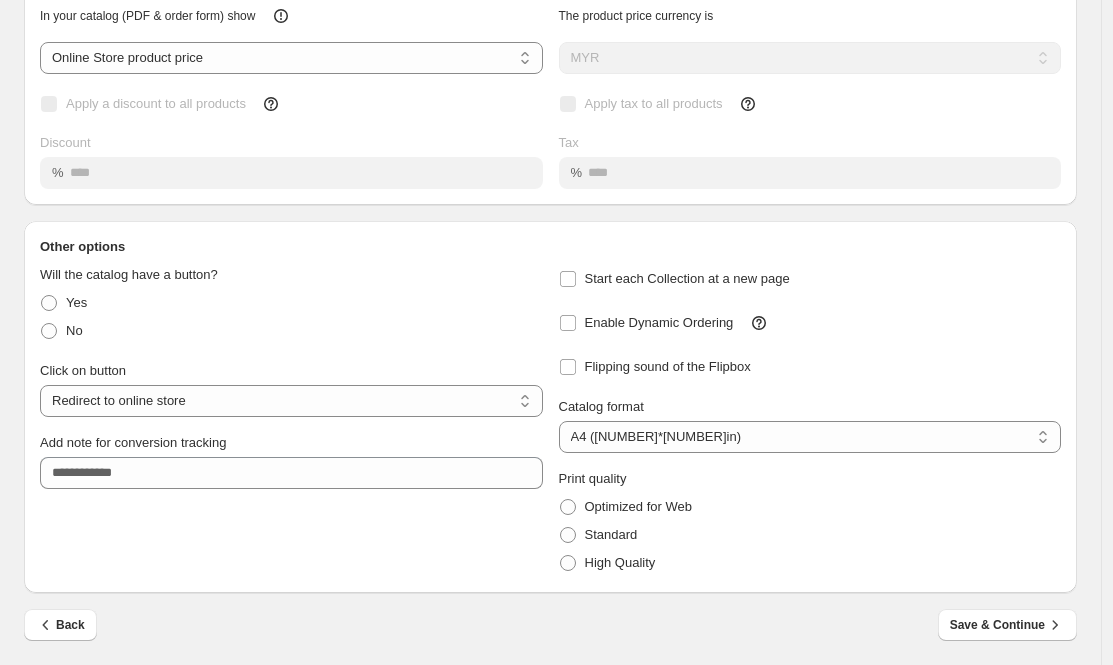 scroll, scrollTop: 136, scrollLeft: 0, axis: vertical 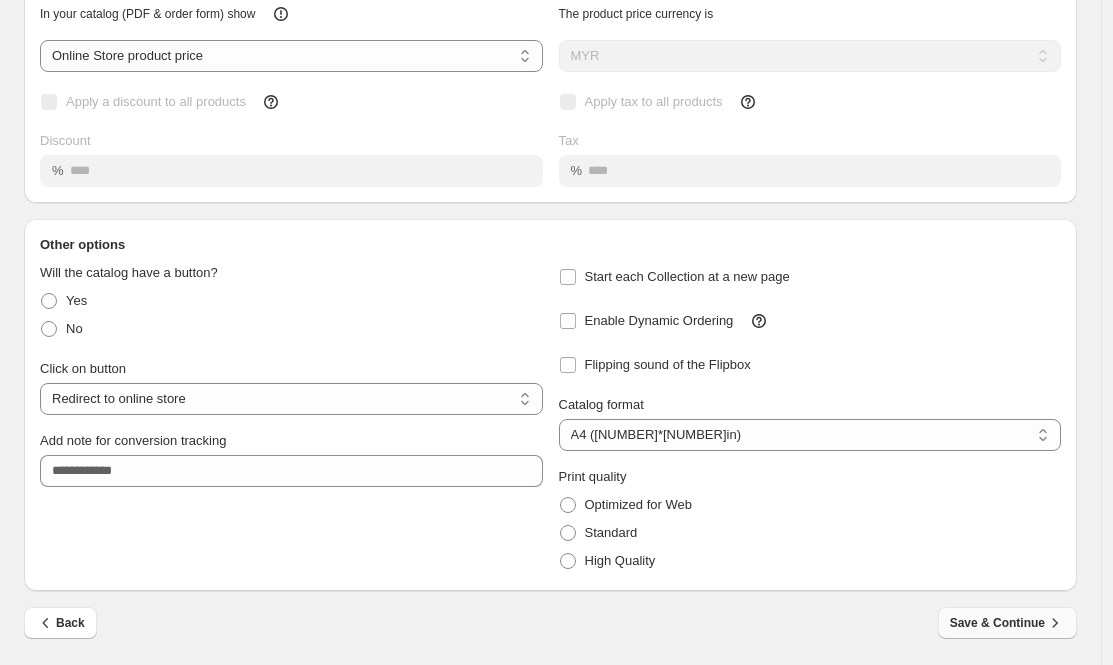 click on "Save & Continue" at bounding box center [1007, 623] 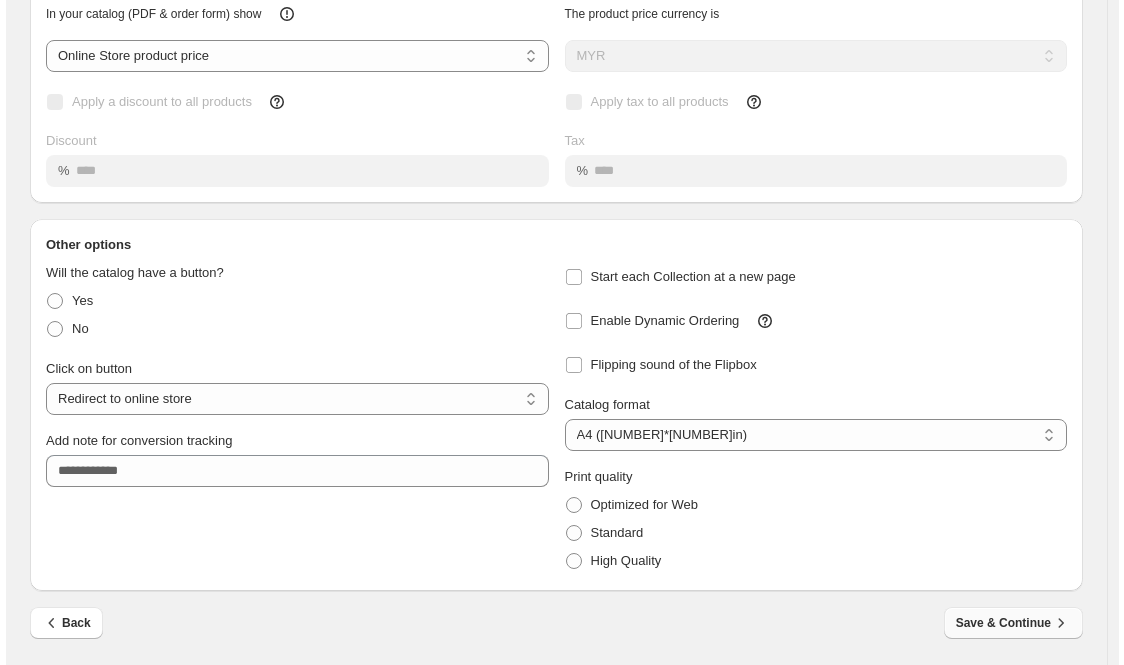 scroll, scrollTop: 0, scrollLeft: 0, axis: both 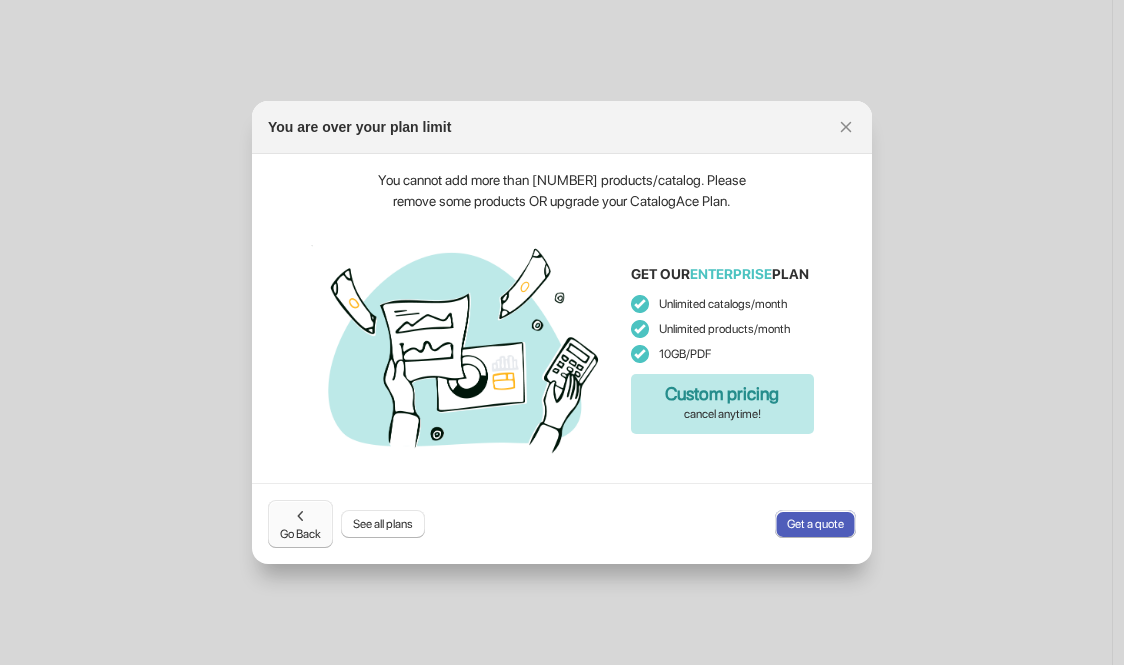 click 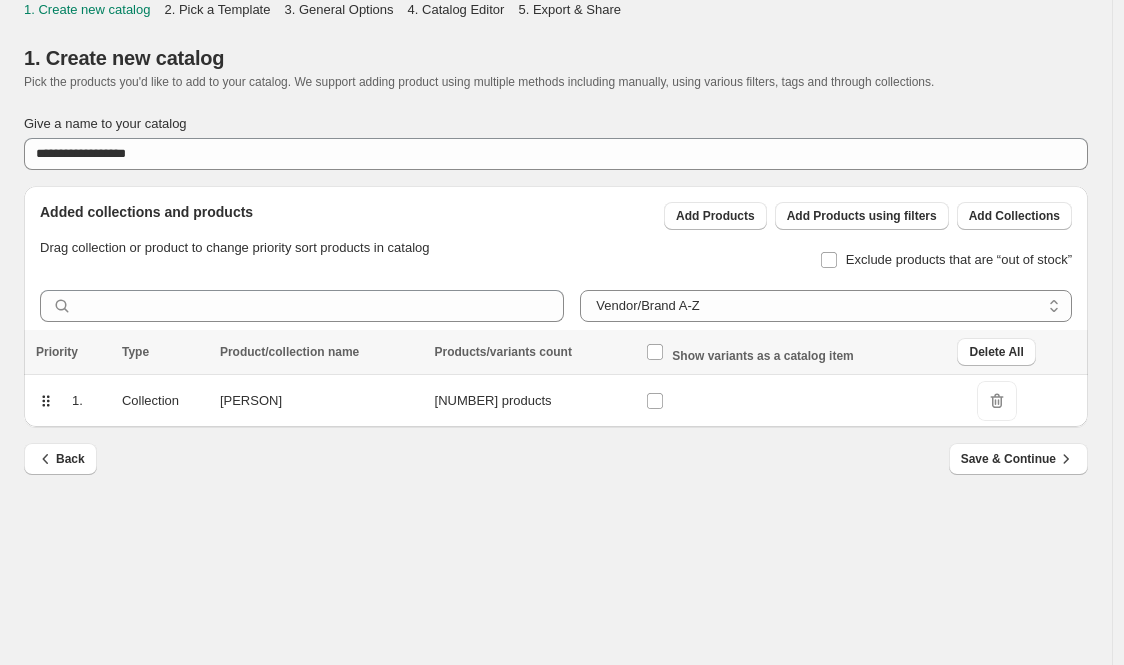 click on "DeleteIcon" at bounding box center [997, 401] 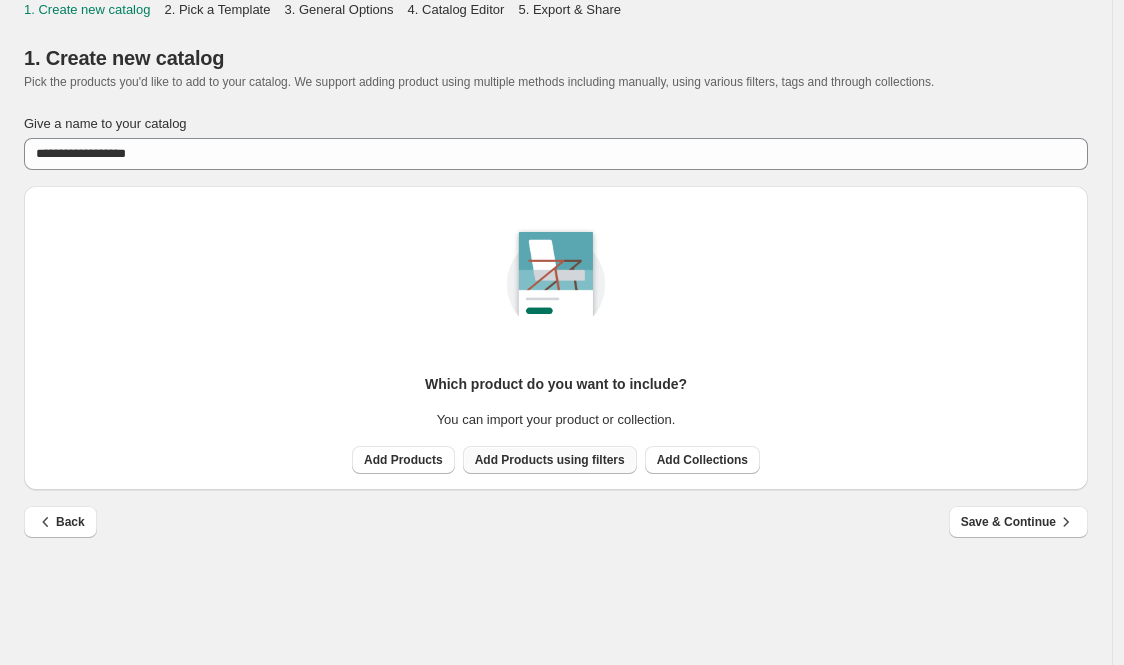 click on "Add Products using filters" at bounding box center [550, 460] 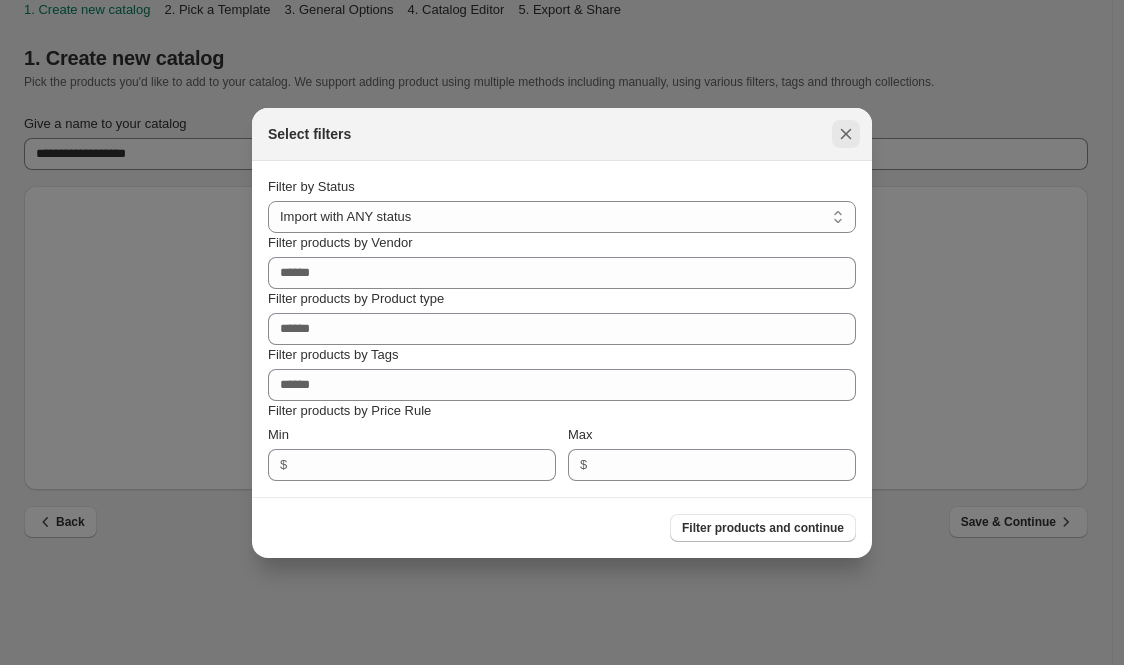 click 